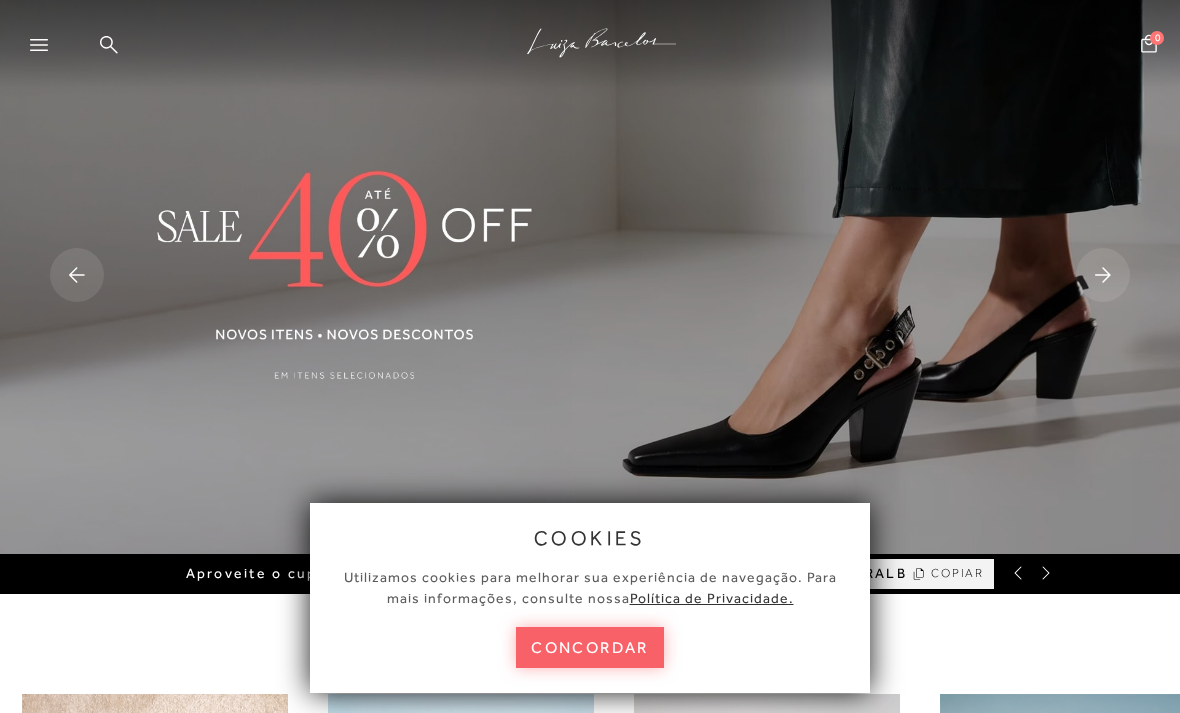 scroll, scrollTop: 0, scrollLeft: 0, axis: both 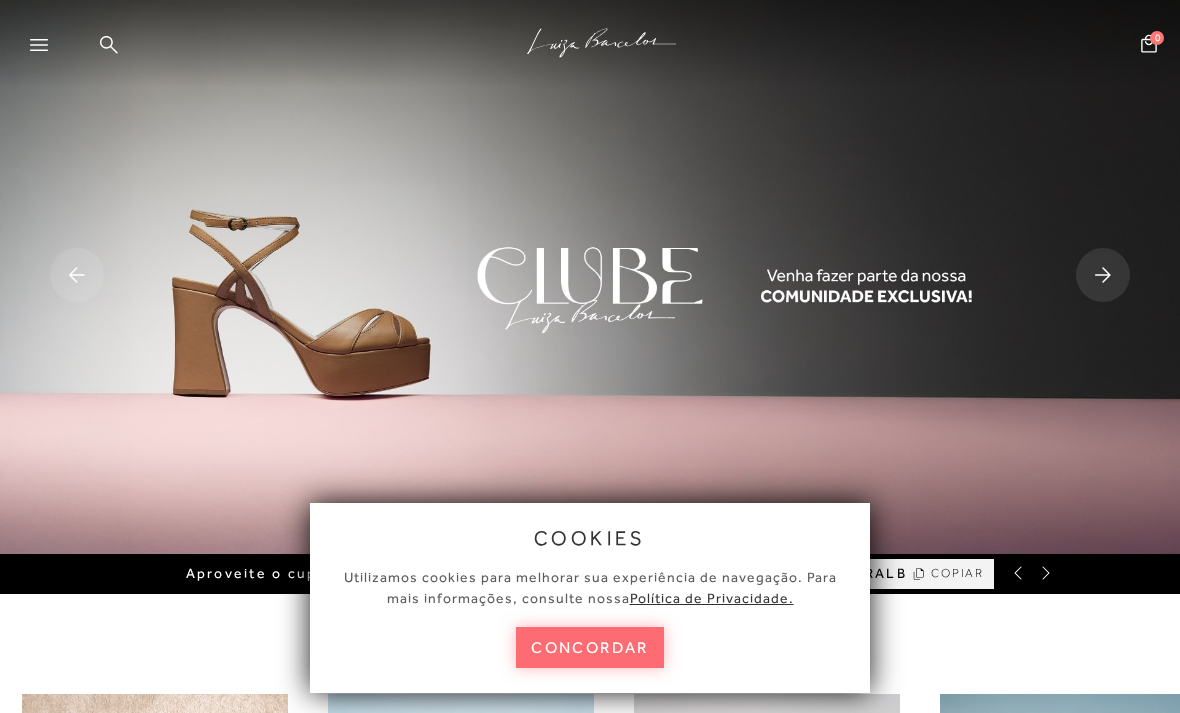 click on "concordar" at bounding box center [590, 647] 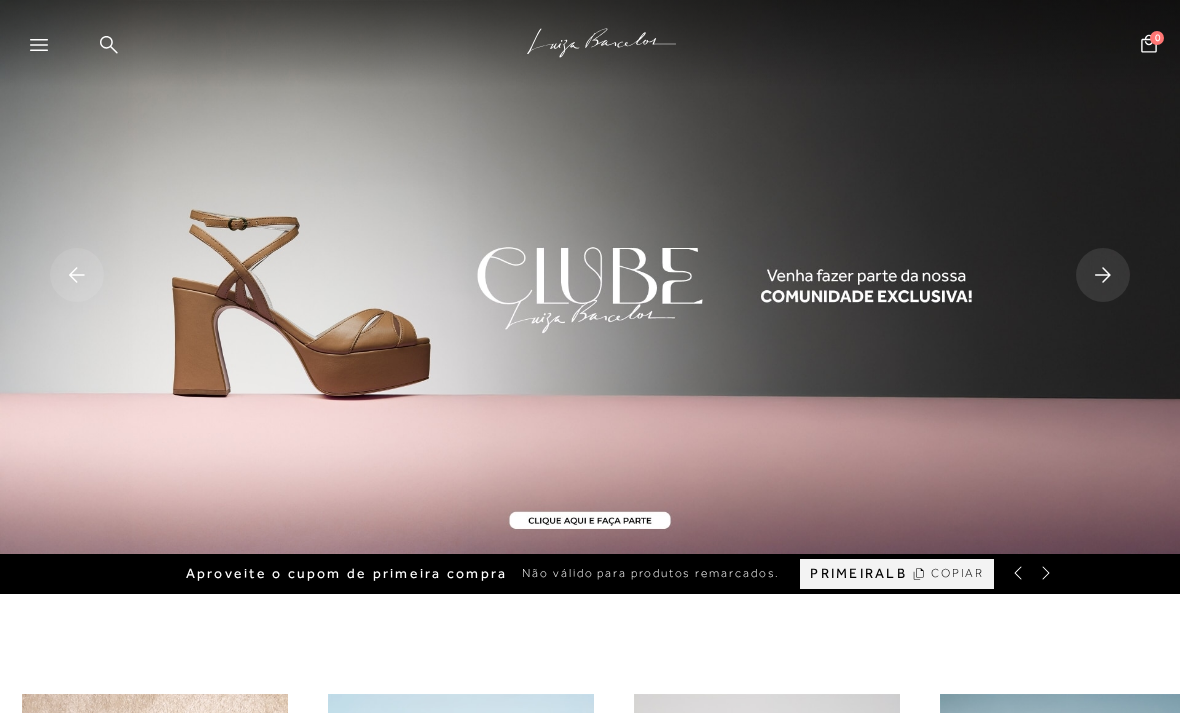 click at bounding box center [48, 51] 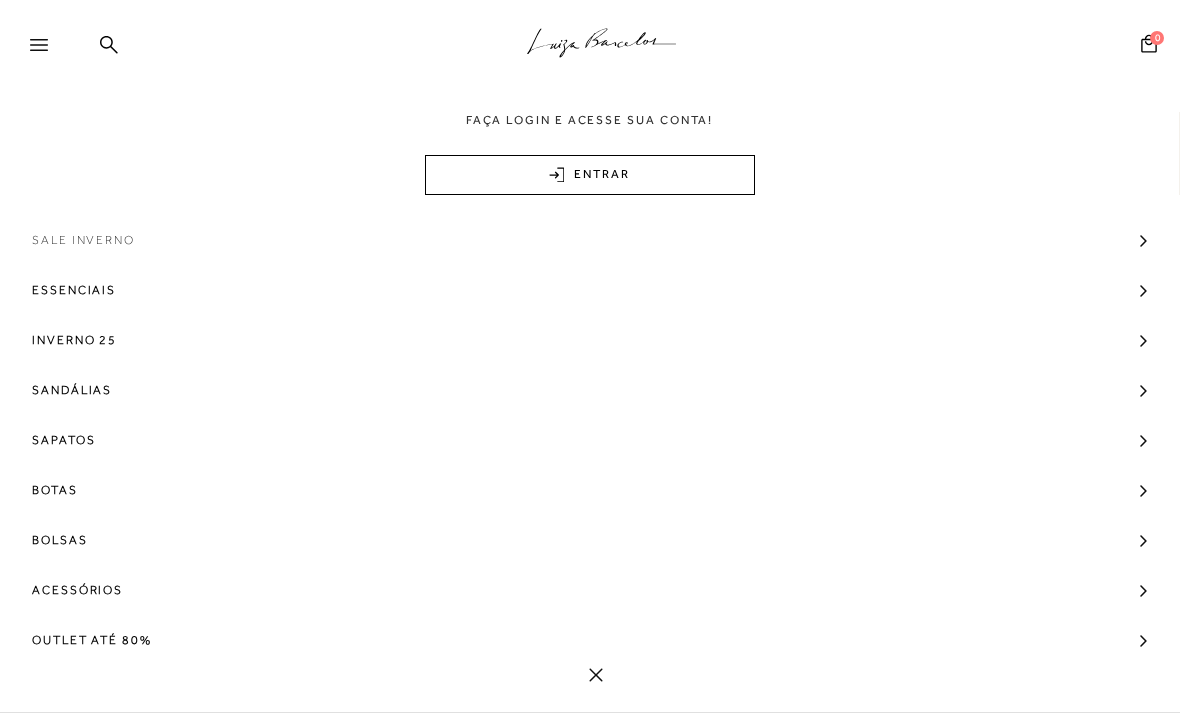 click on "Sale Inverno" at bounding box center (83, 240) 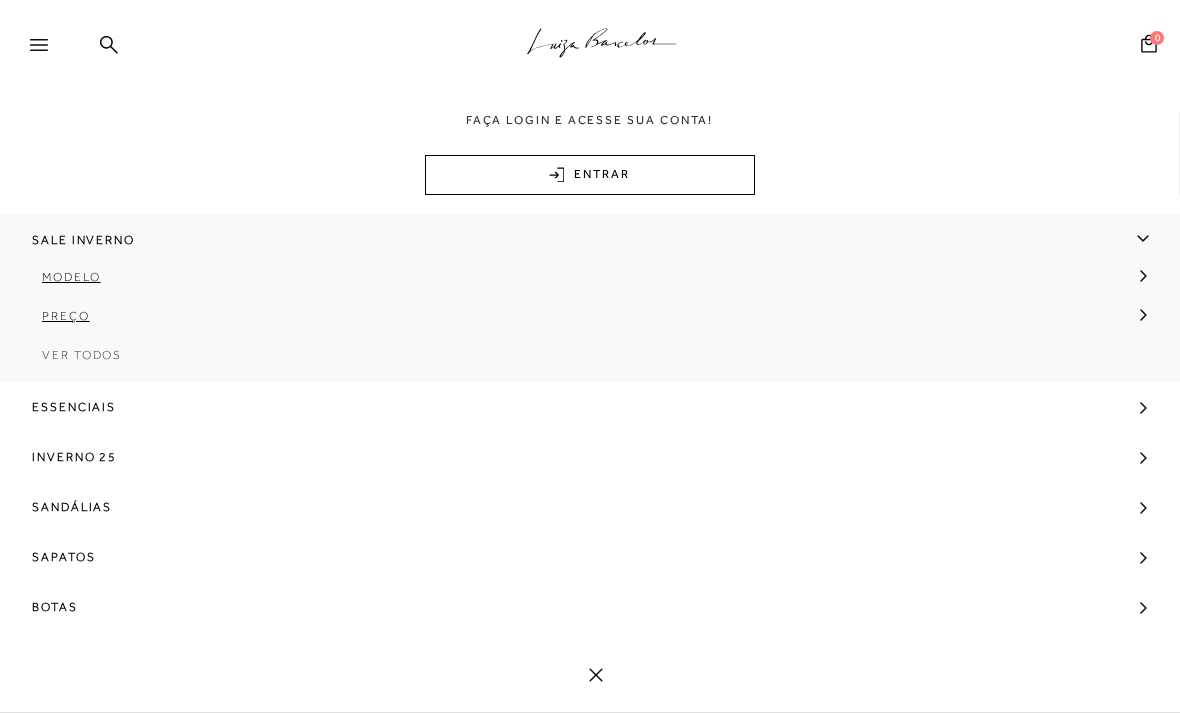 scroll, scrollTop: 0, scrollLeft: 0, axis: both 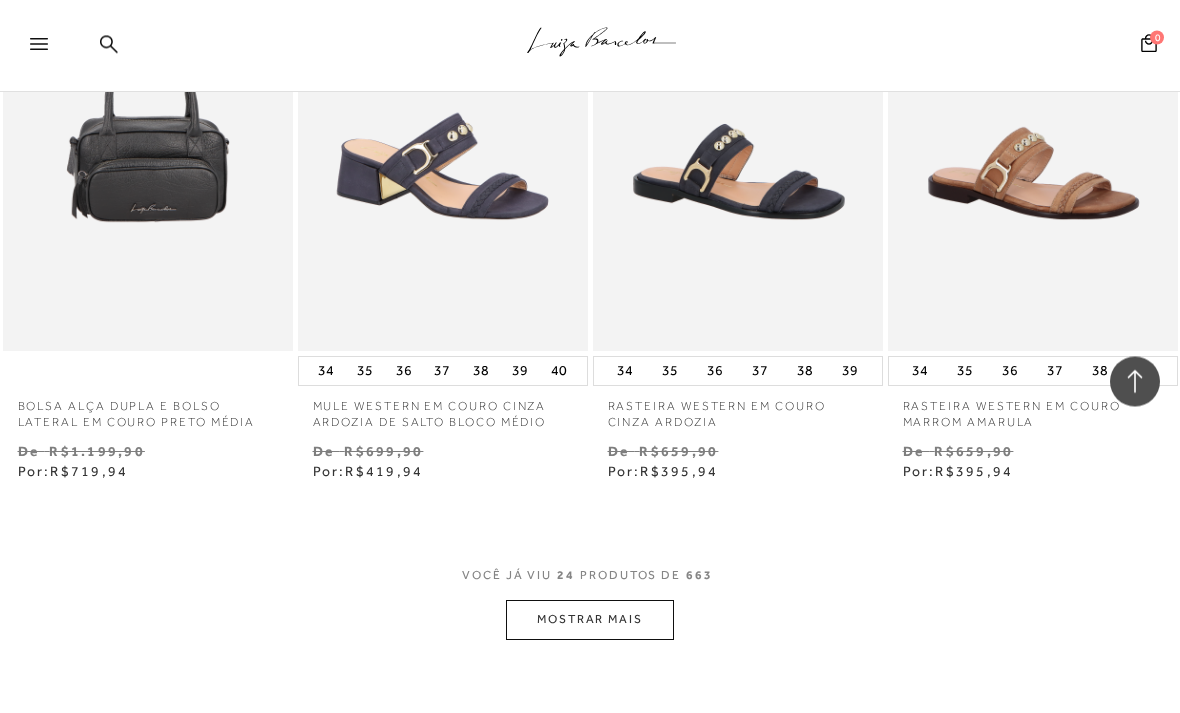 click on "MOSTRAR MAIS" at bounding box center [590, 620] 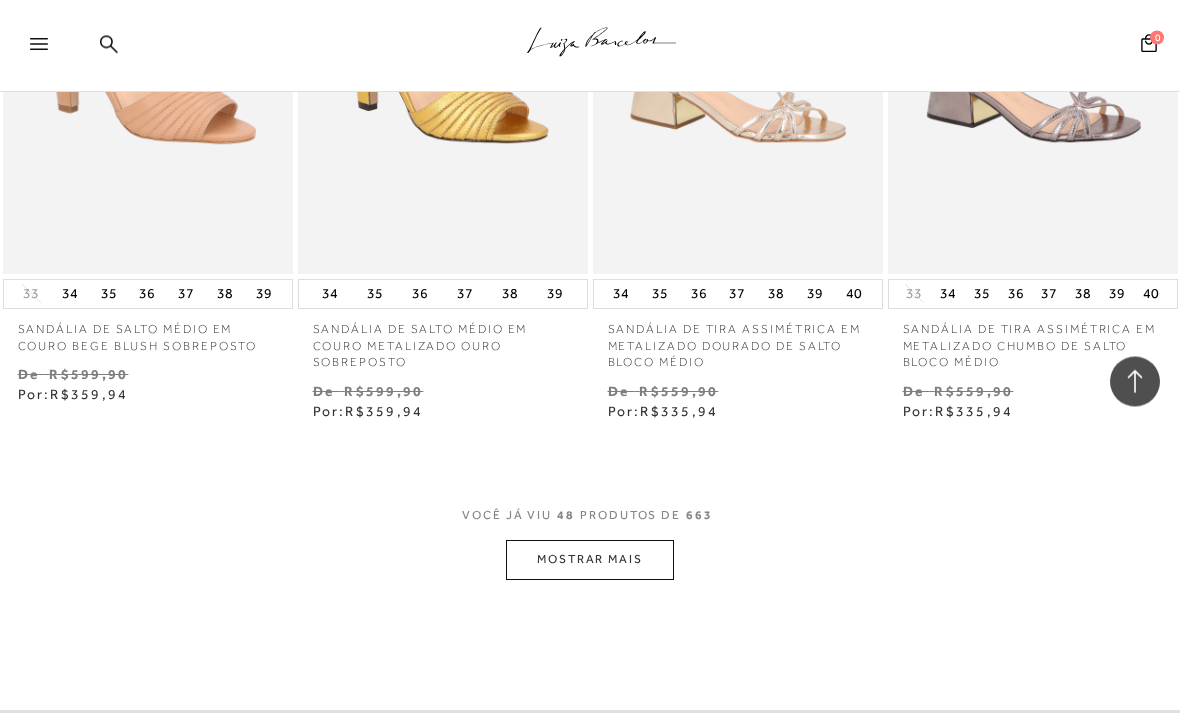 scroll, scrollTop: 6843, scrollLeft: 0, axis: vertical 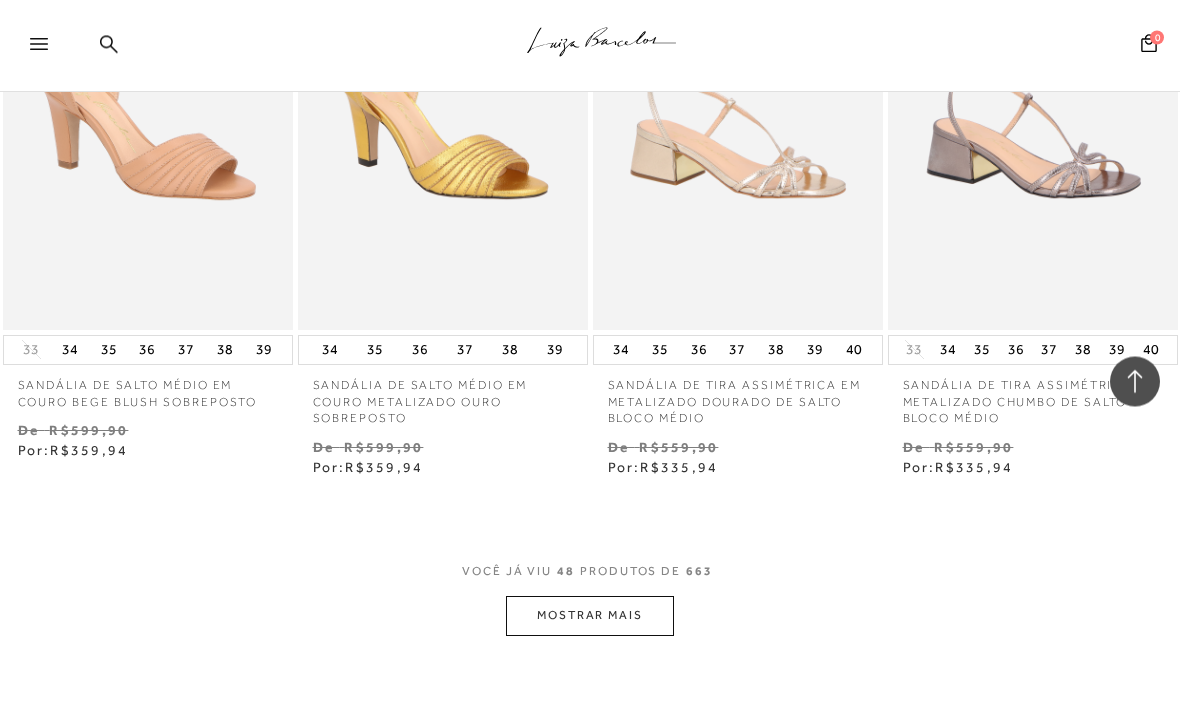click on "MOSTRAR MAIS" at bounding box center [590, 616] 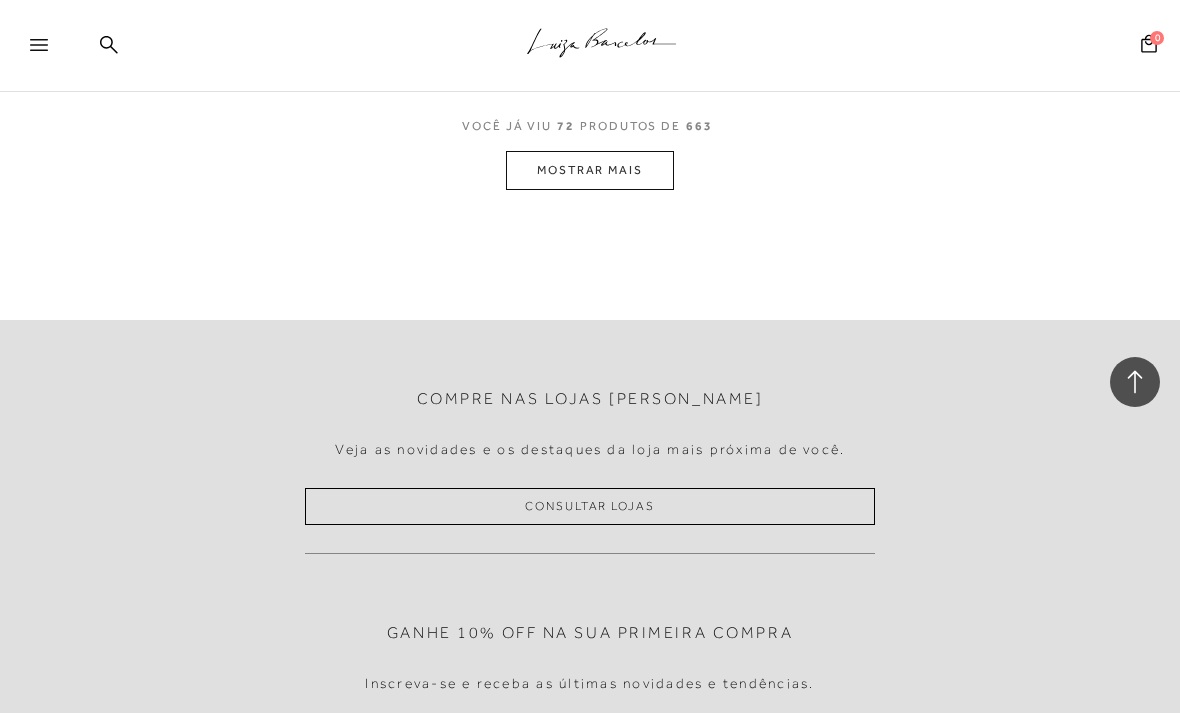 scroll, scrollTop: 10703, scrollLeft: 0, axis: vertical 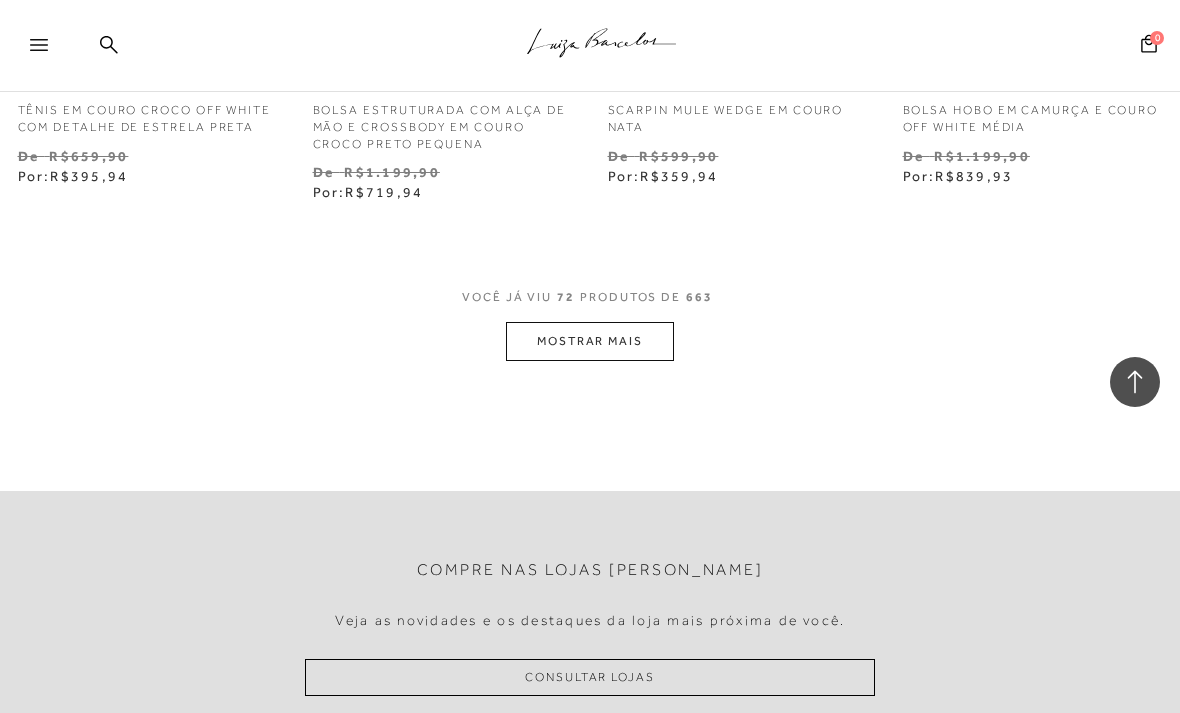 click on "MOSTRAR MAIS" at bounding box center [590, 341] 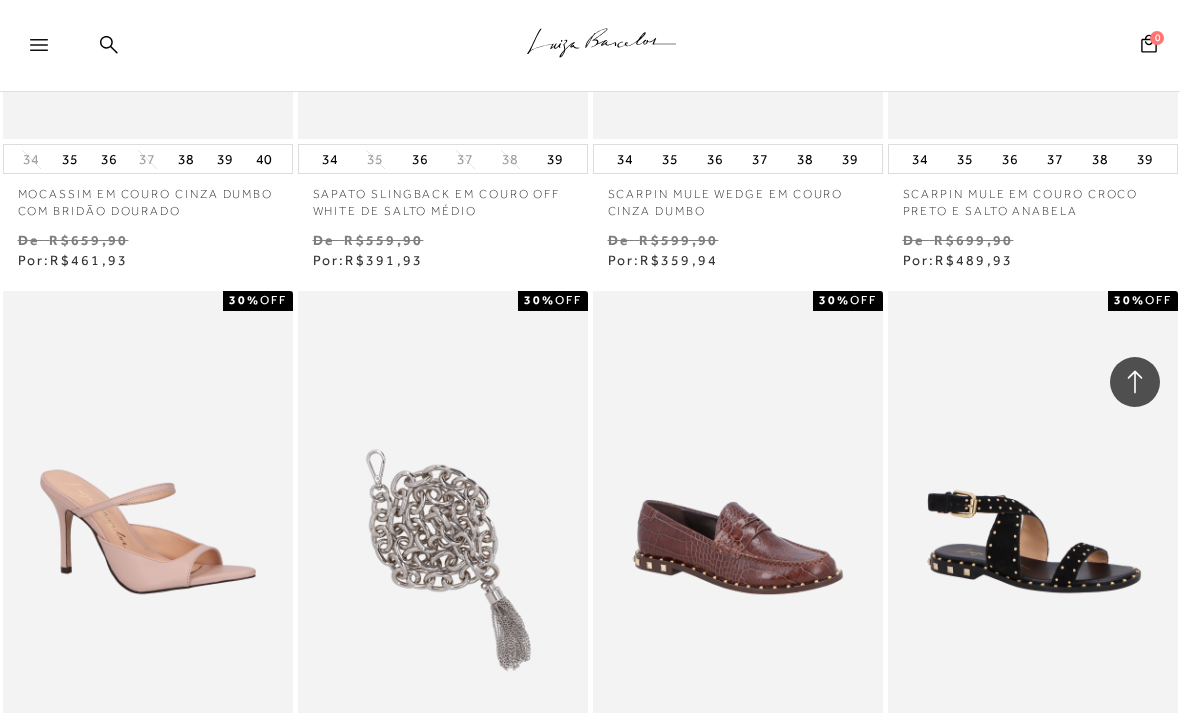 scroll, scrollTop: 13100, scrollLeft: 0, axis: vertical 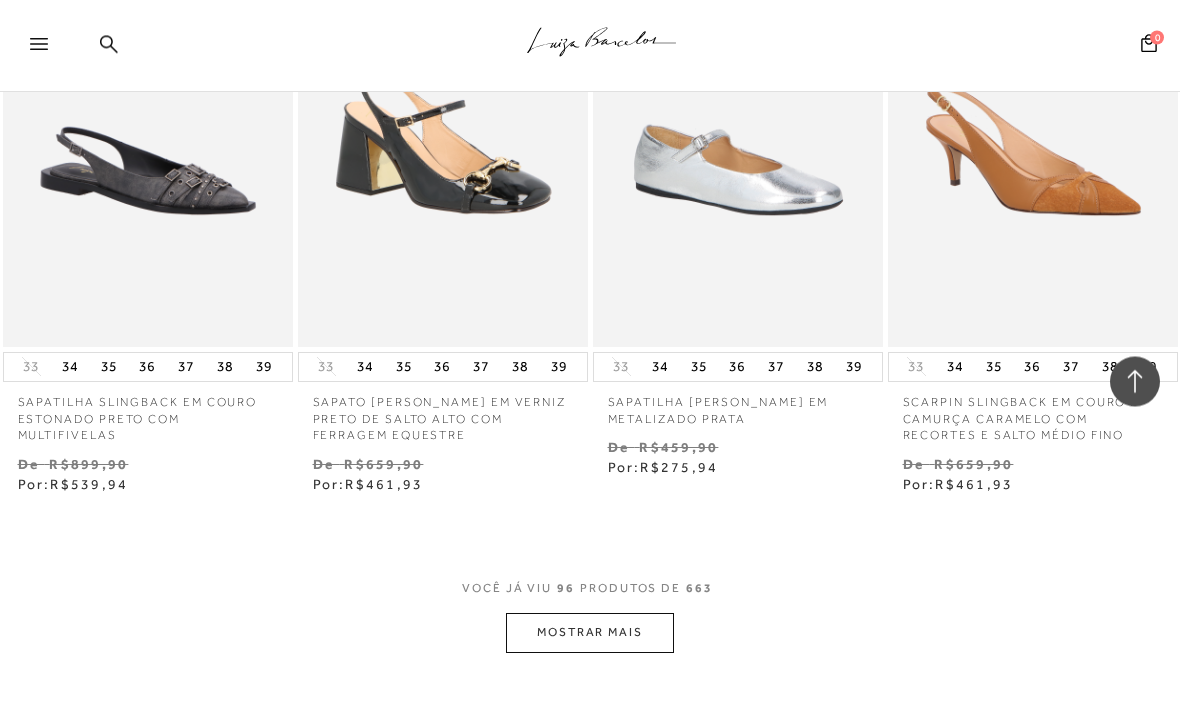 click on "MOSTRAR MAIS" at bounding box center [590, 633] 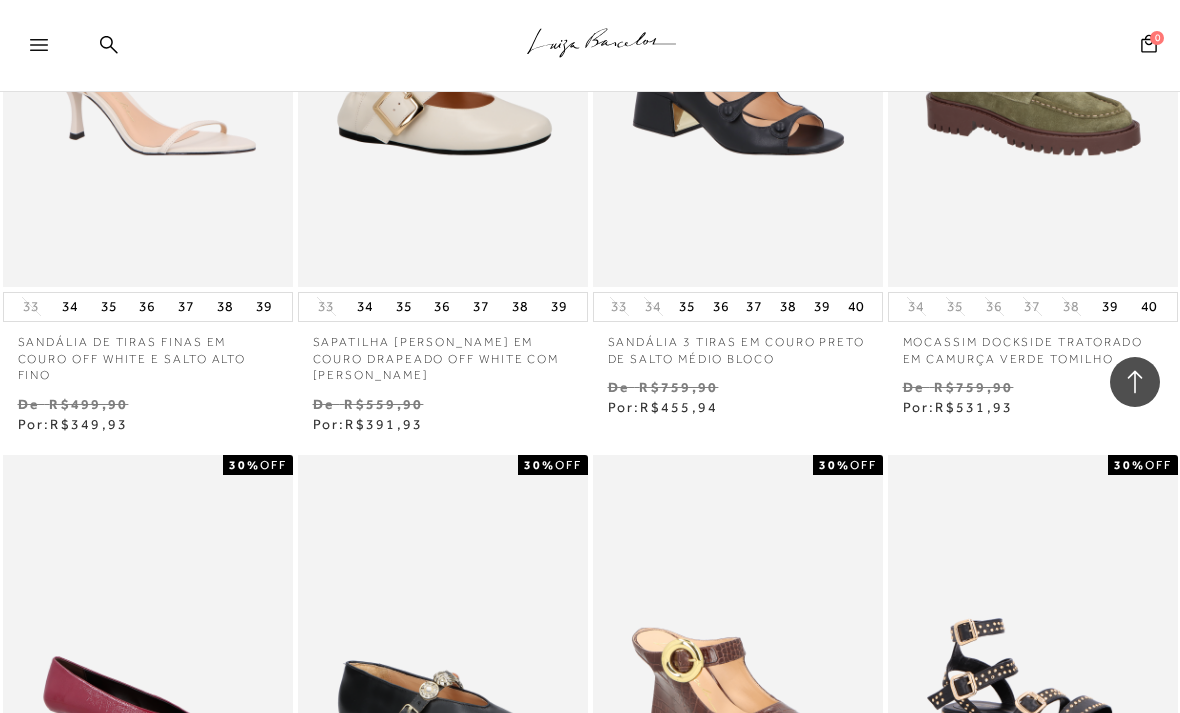 scroll, scrollTop: 15649, scrollLeft: 0, axis: vertical 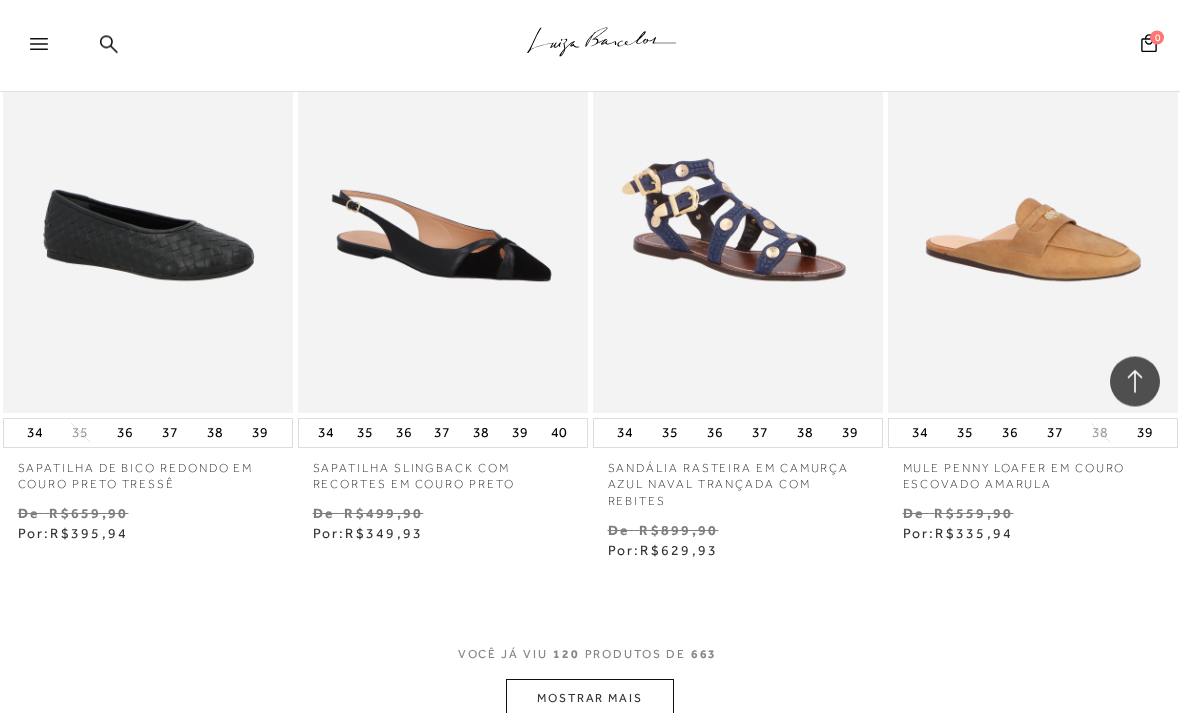 click on "MOSTRAR MAIS" at bounding box center (590, 699) 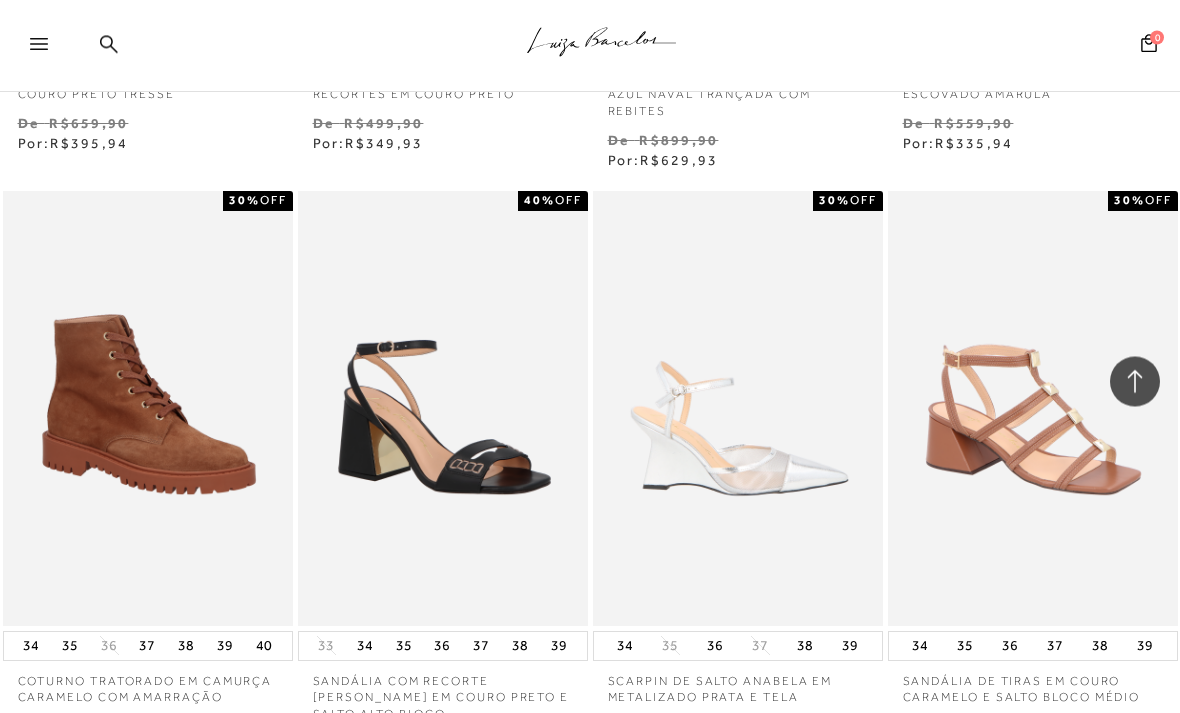 scroll, scrollTop: 18001, scrollLeft: 0, axis: vertical 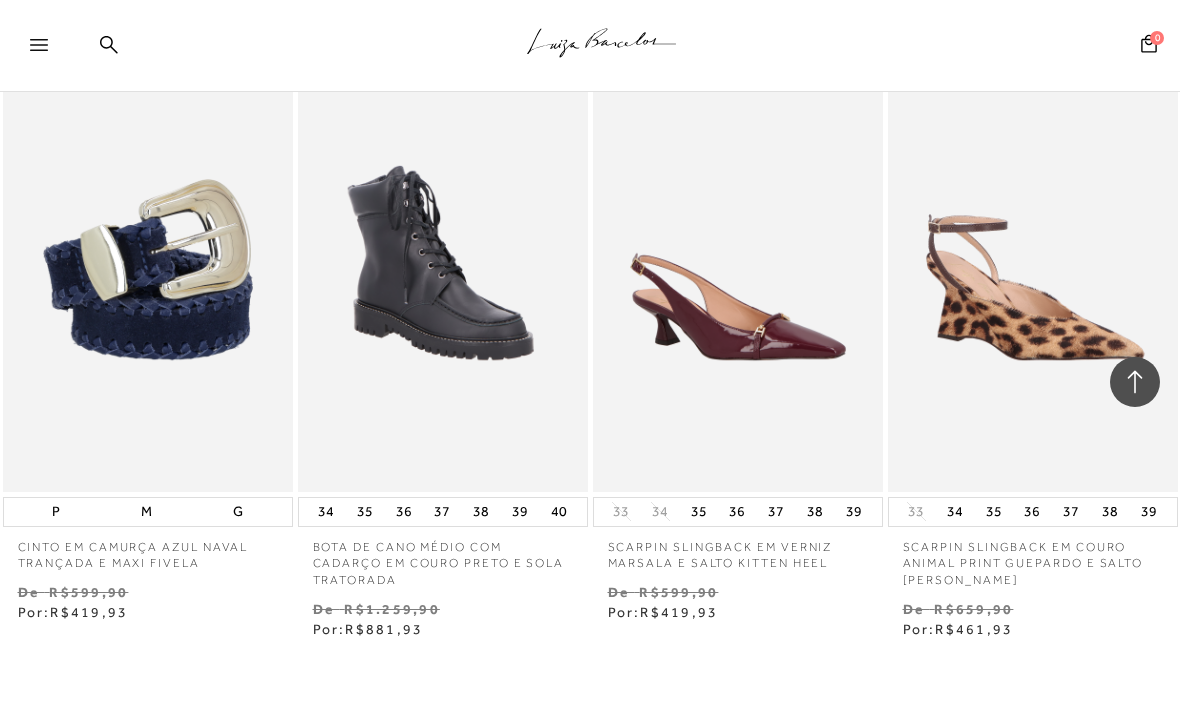click on "MOSTRAR MAIS" at bounding box center [590, 777] 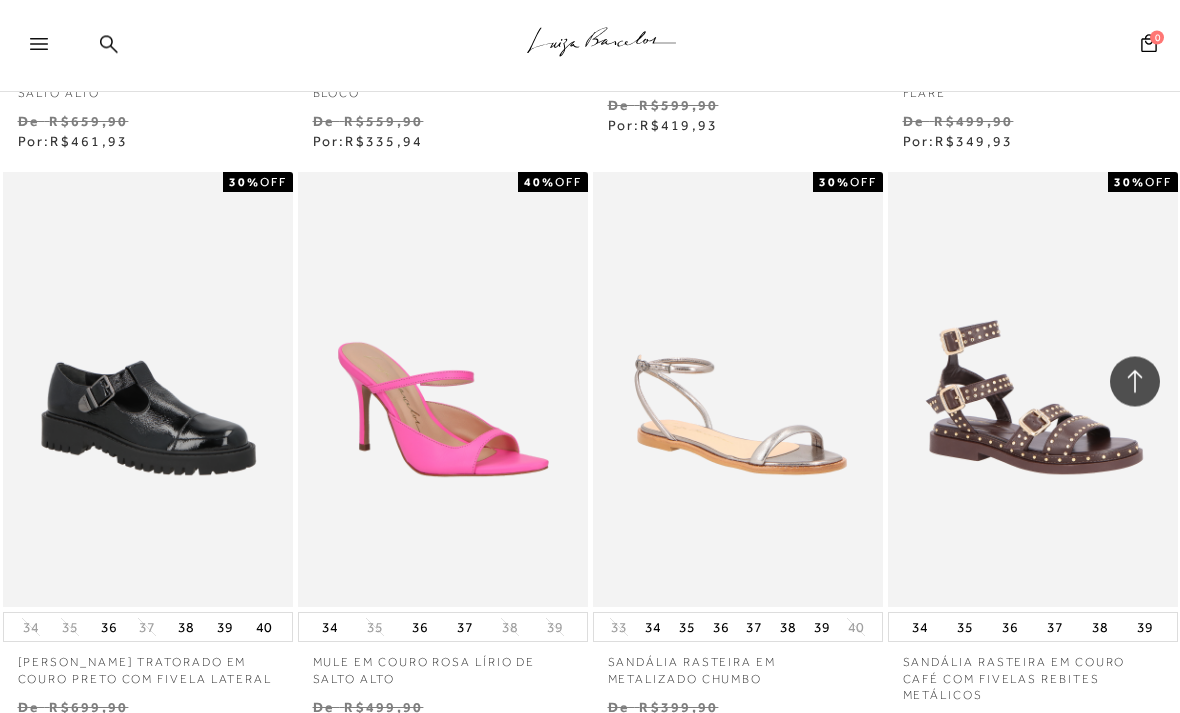 scroll, scrollTop: 24569, scrollLeft: 0, axis: vertical 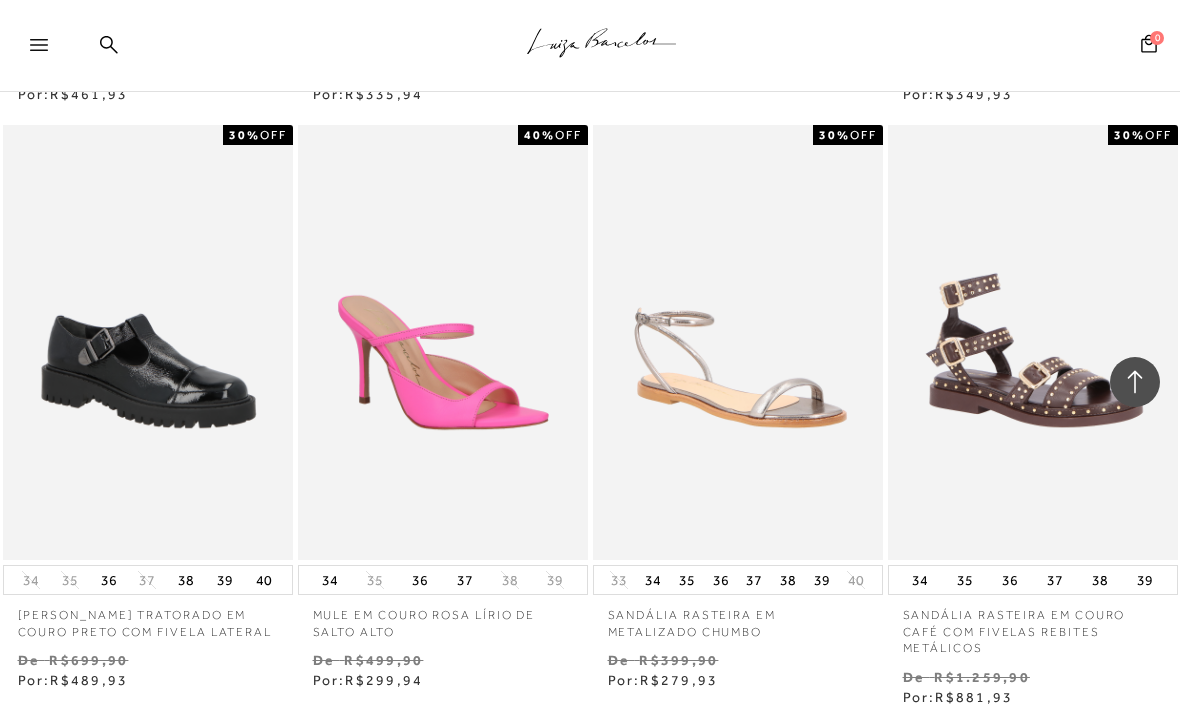 click on "MOSTRAR MAIS" at bounding box center [590, 845] 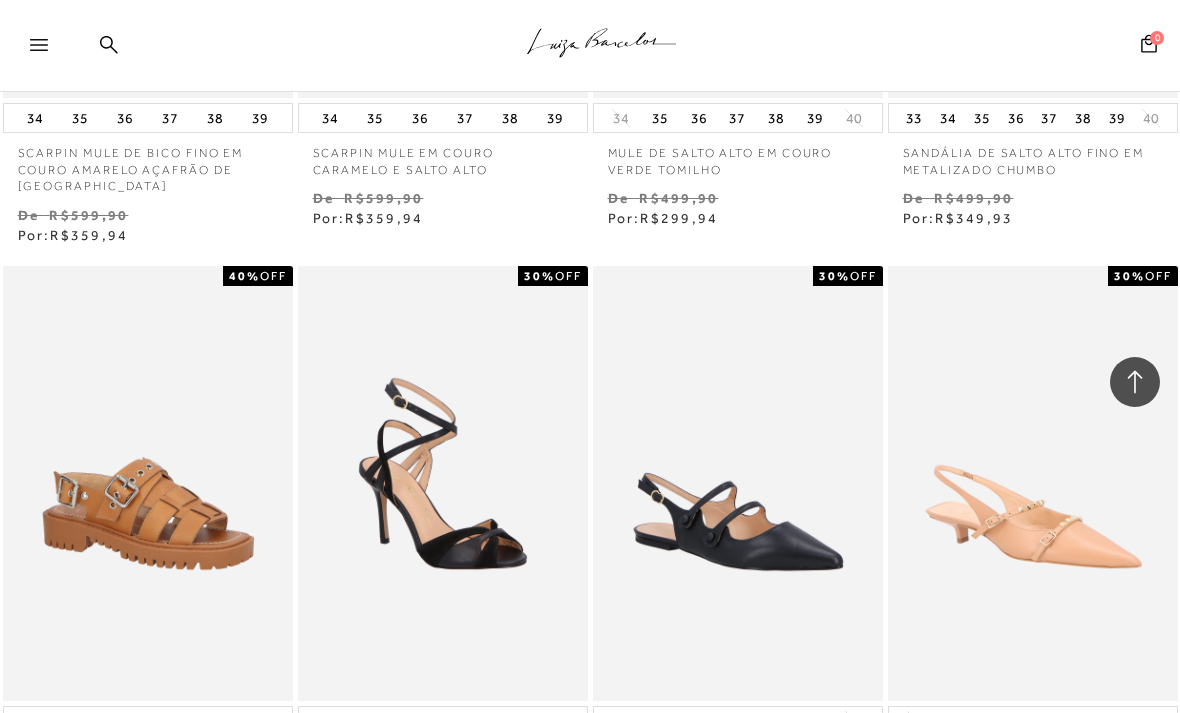 scroll, scrollTop: 28333, scrollLeft: 0, axis: vertical 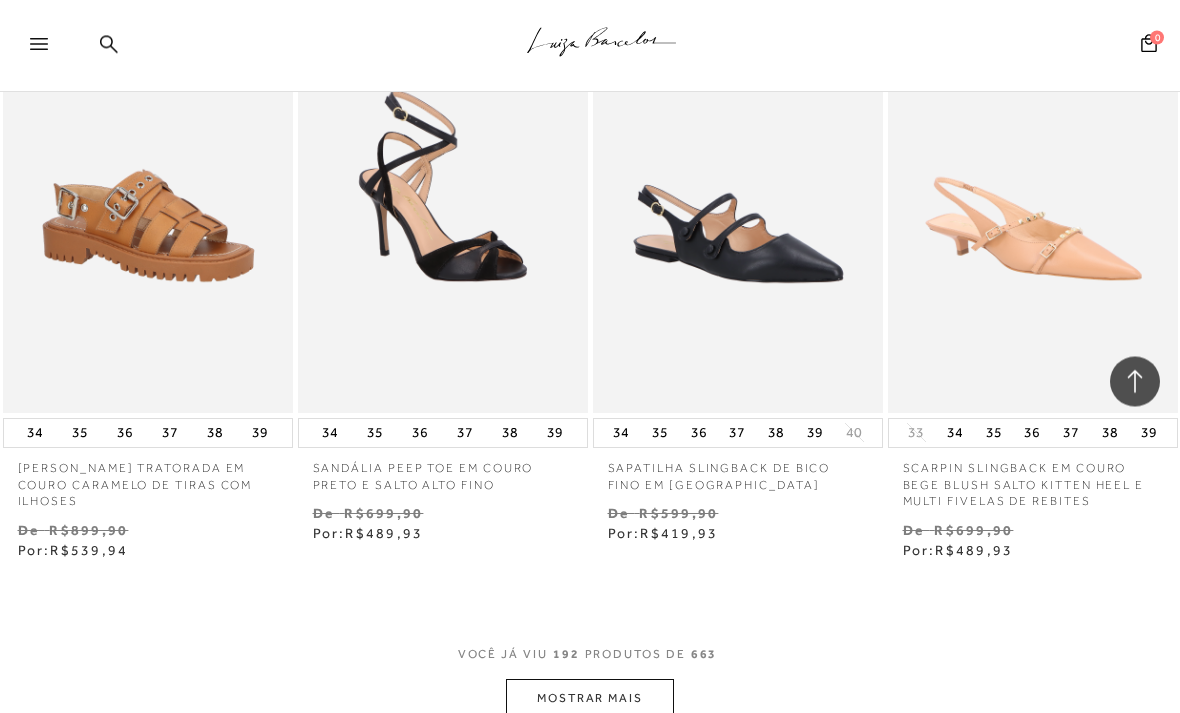 click on "MOSTRAR MAIS" at bounding box center (590, 699) 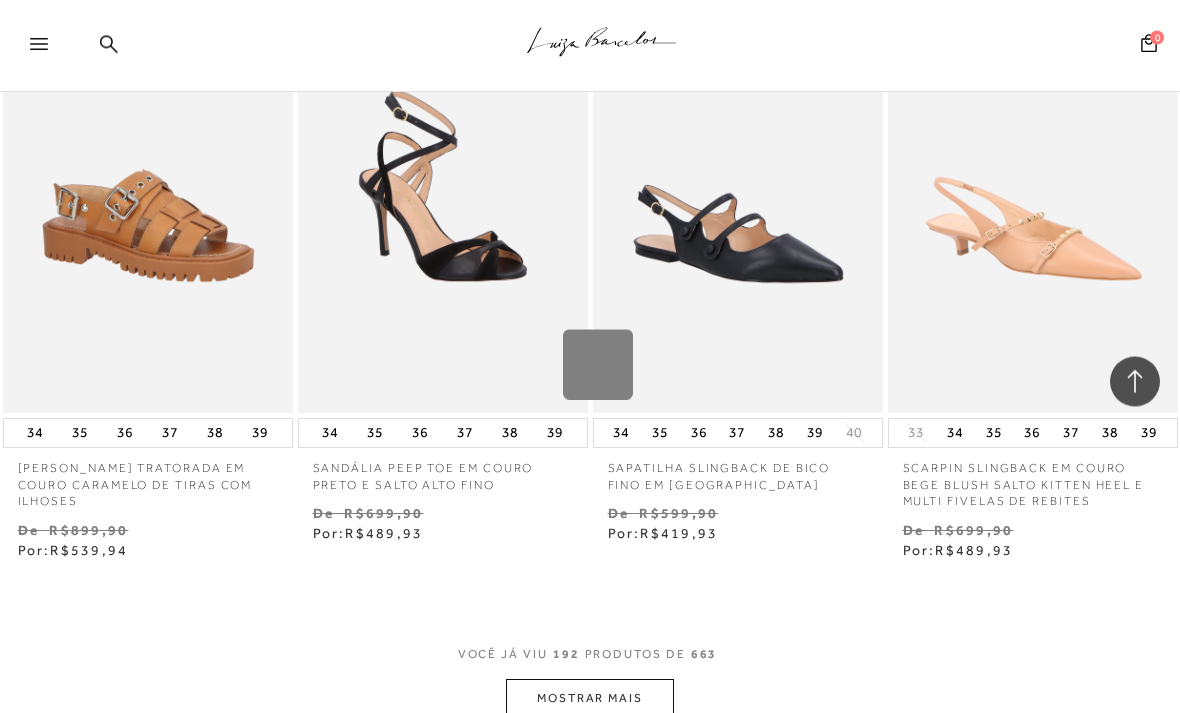 scroll, scrollTop: 28334, scrollLeft: 0, axis: vertical 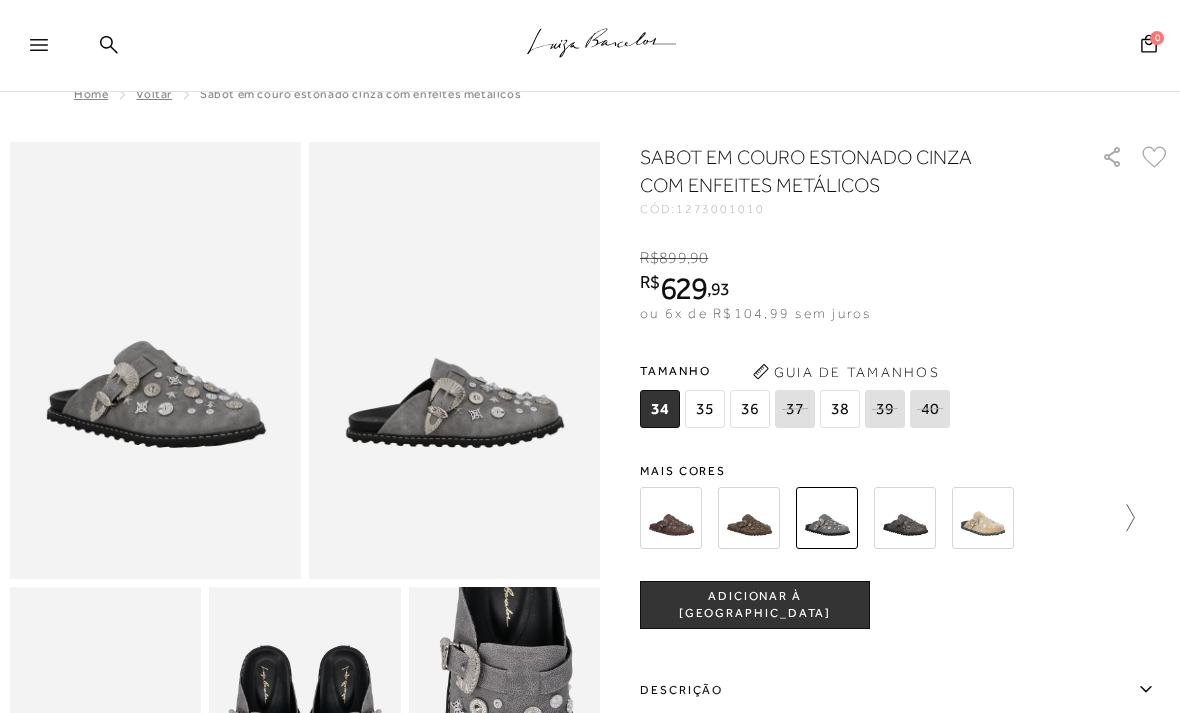 click 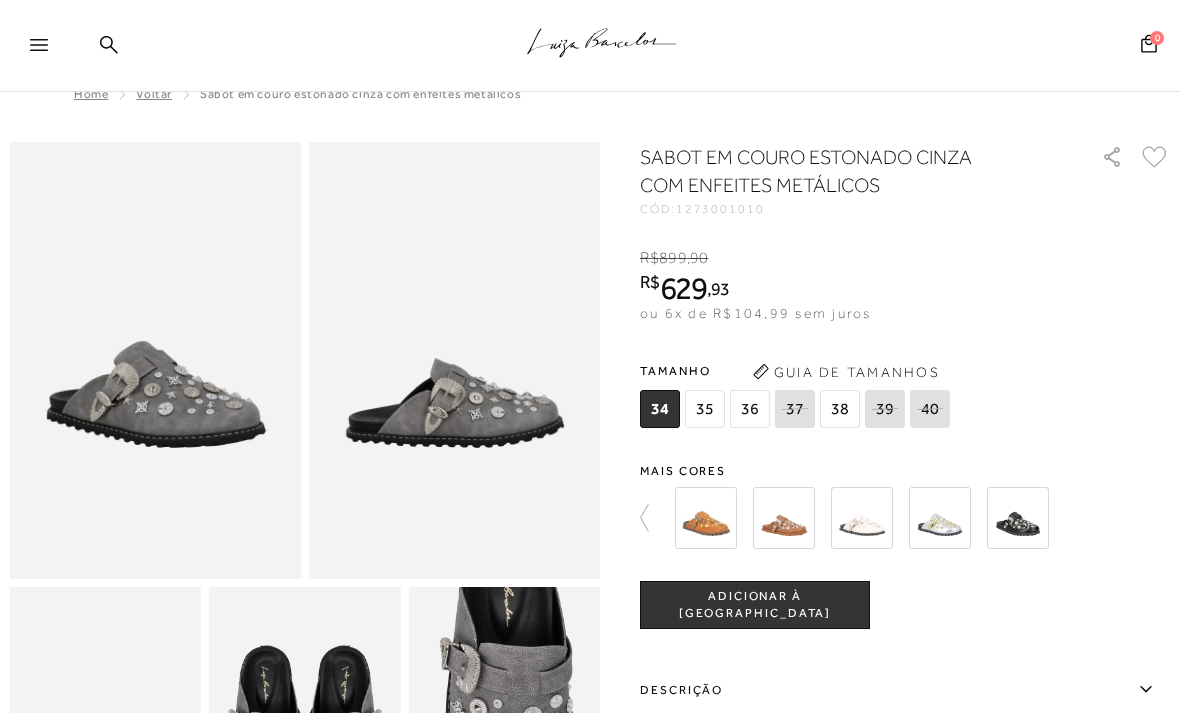 click at bounding box center (1018, 518) 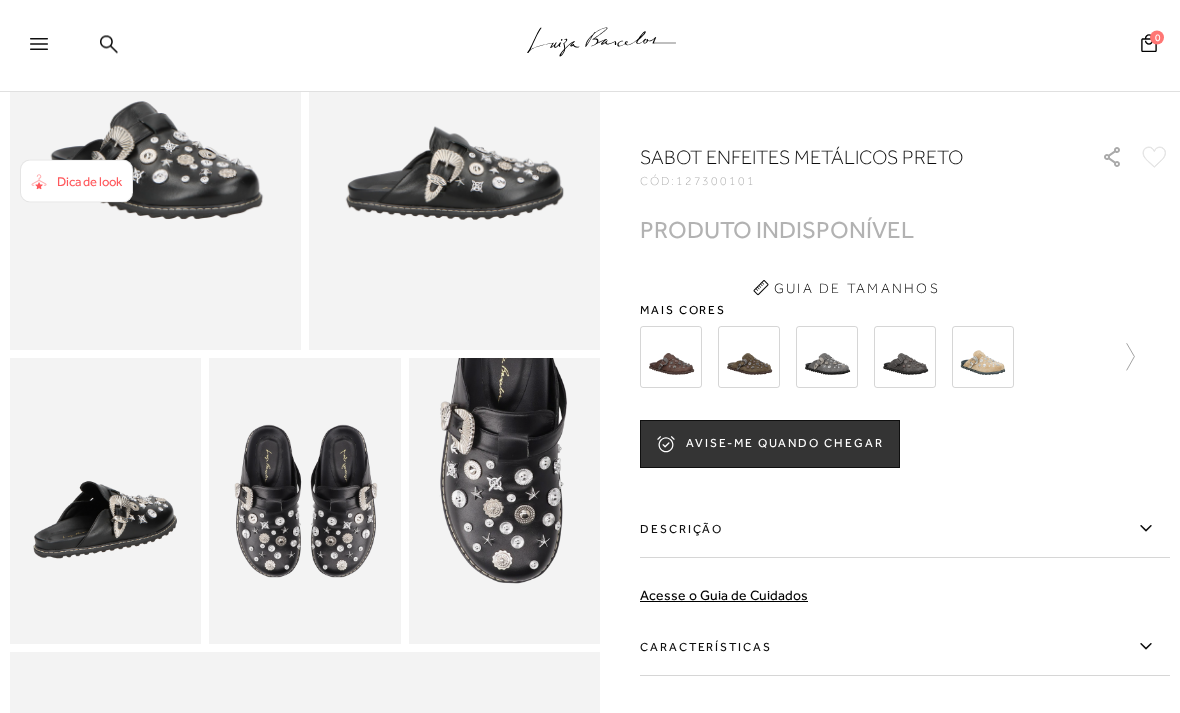 scroll, scrollTop: 145, scrollLeft: 0, axis: vertical 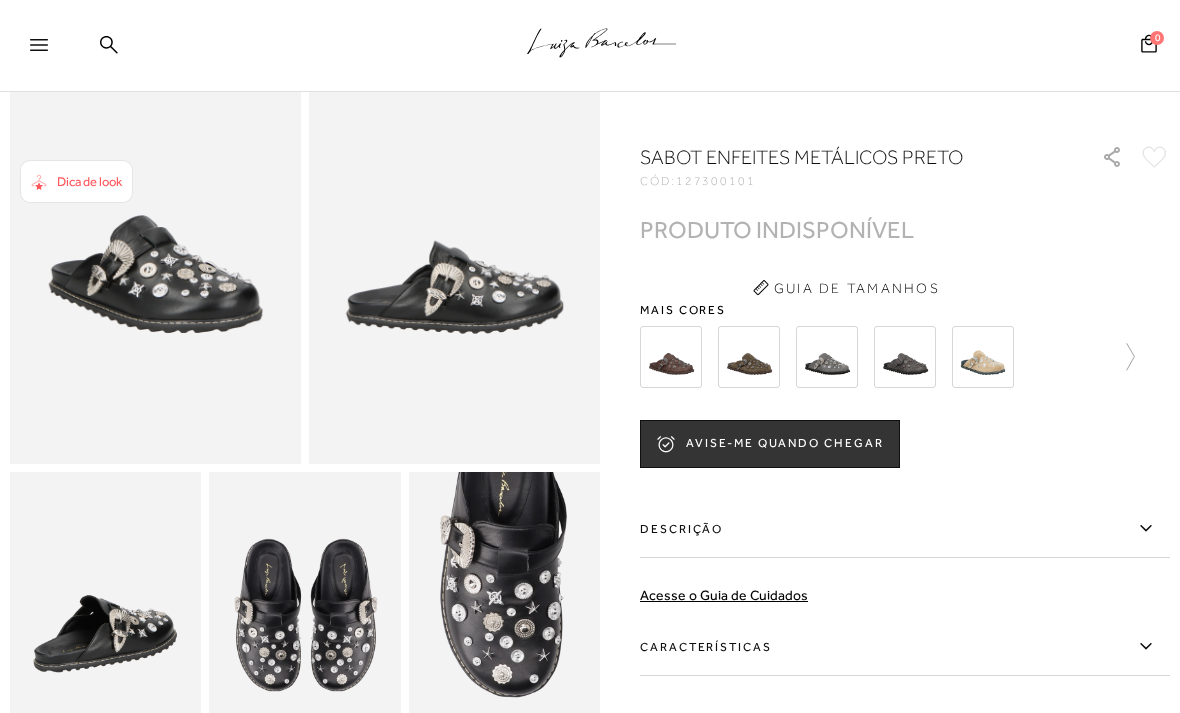 click at bounding box center [905, 357] 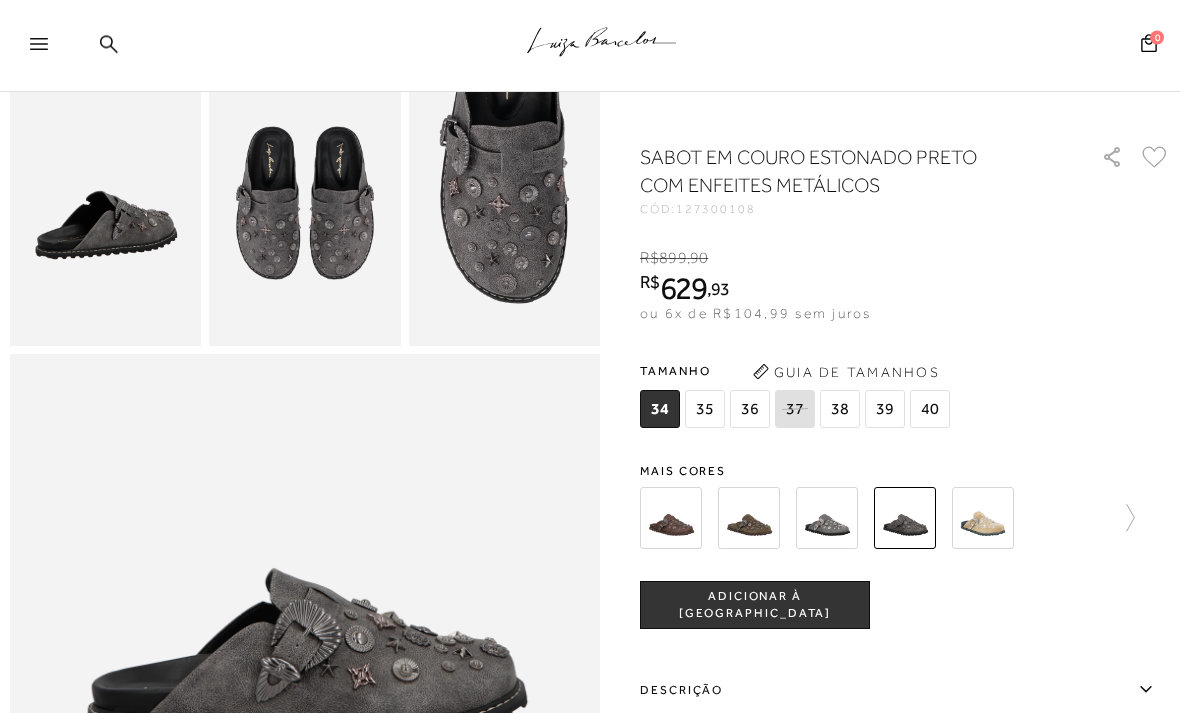 scroll, scrollTop: 532, scrollLeft: 0, axis: vertical 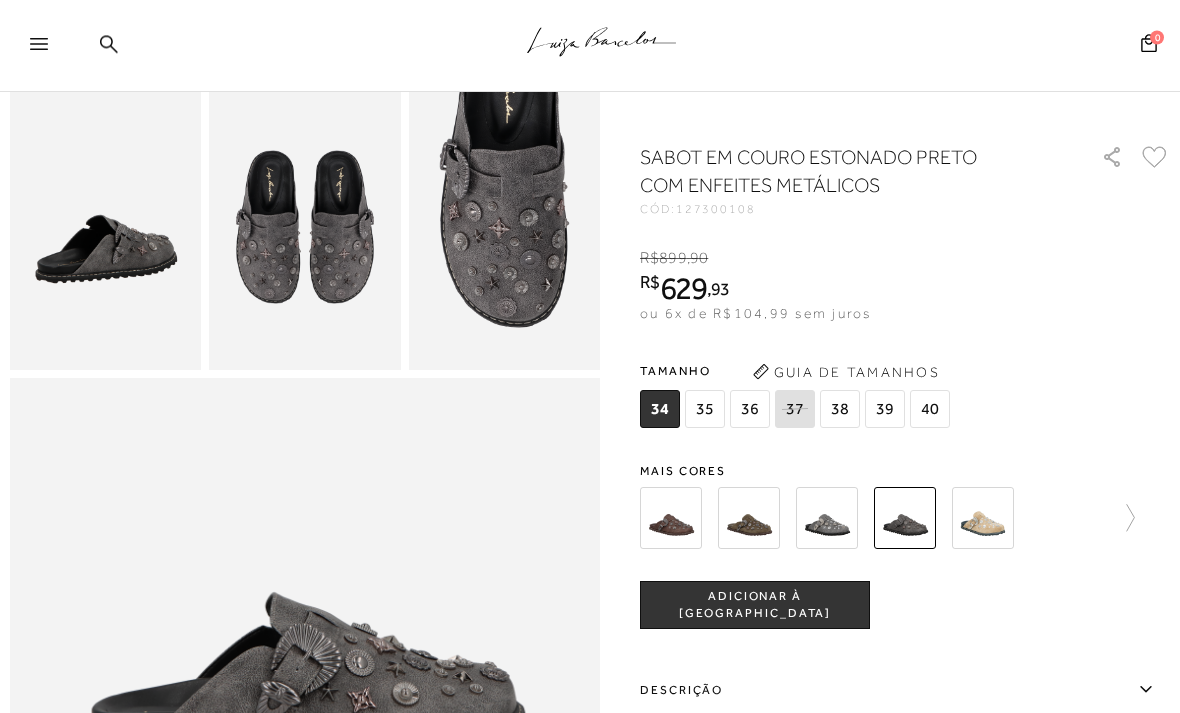 click at bounding box center (671, 518) 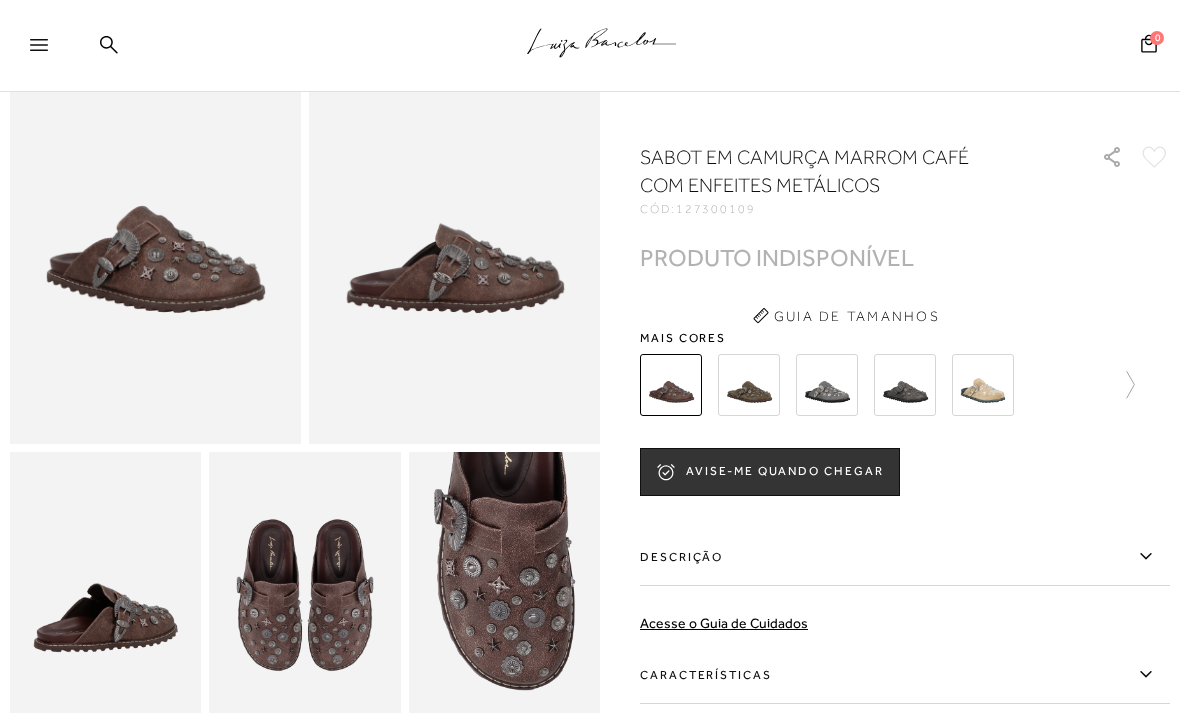 scroll, scrollTop: 0, scrollLeft: 0, axis: both 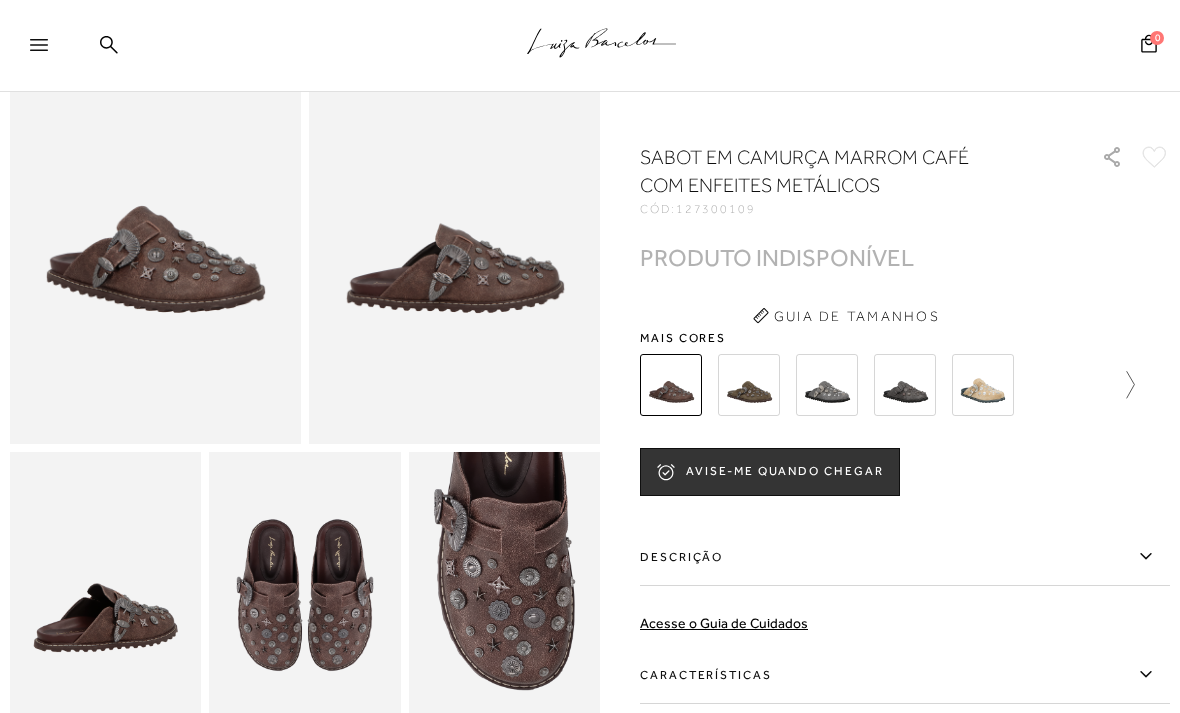 click 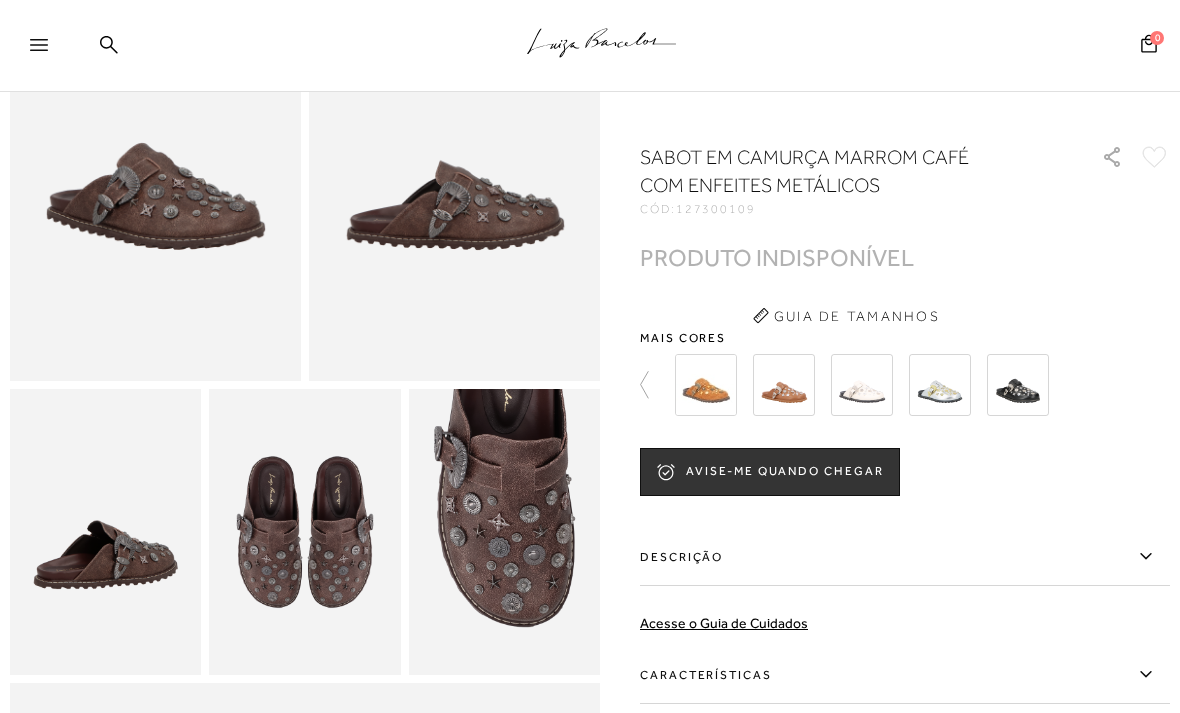 scroll, scrollTop: 229, scrollLeft: 0, axis: vertical 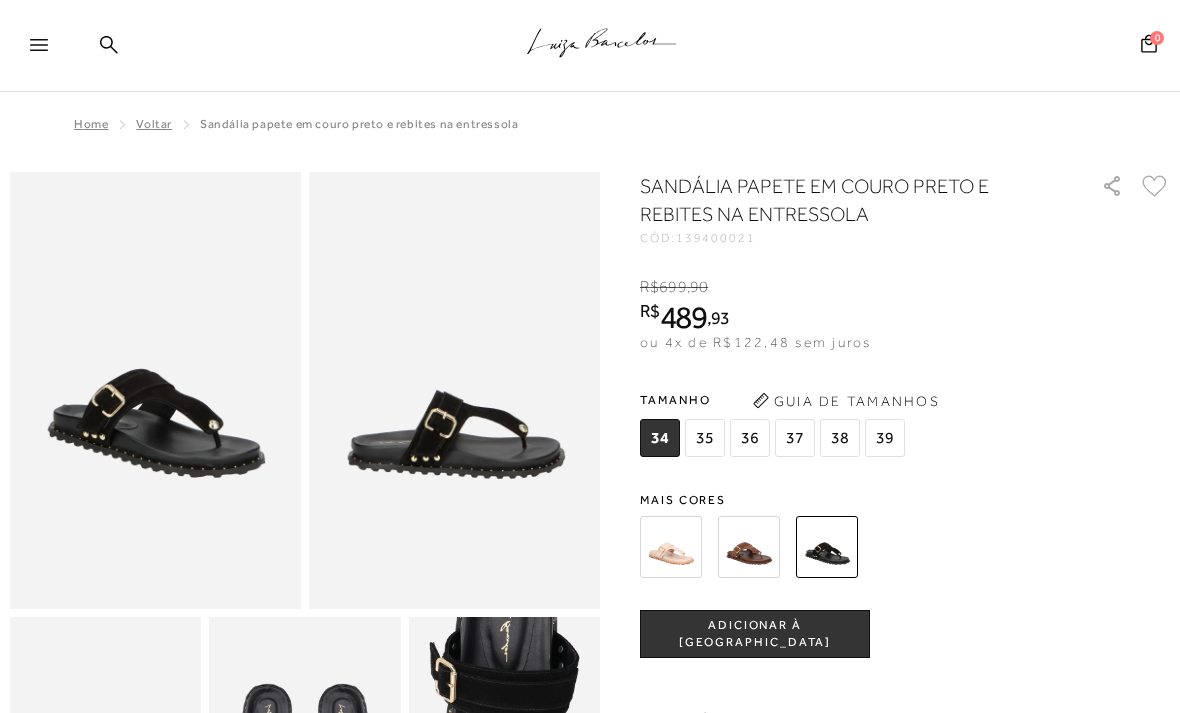 drag, startPoint x: 1127, startPoint y: 65, endPoint x: -1, endPoint y: -1, distance: 1129.9292 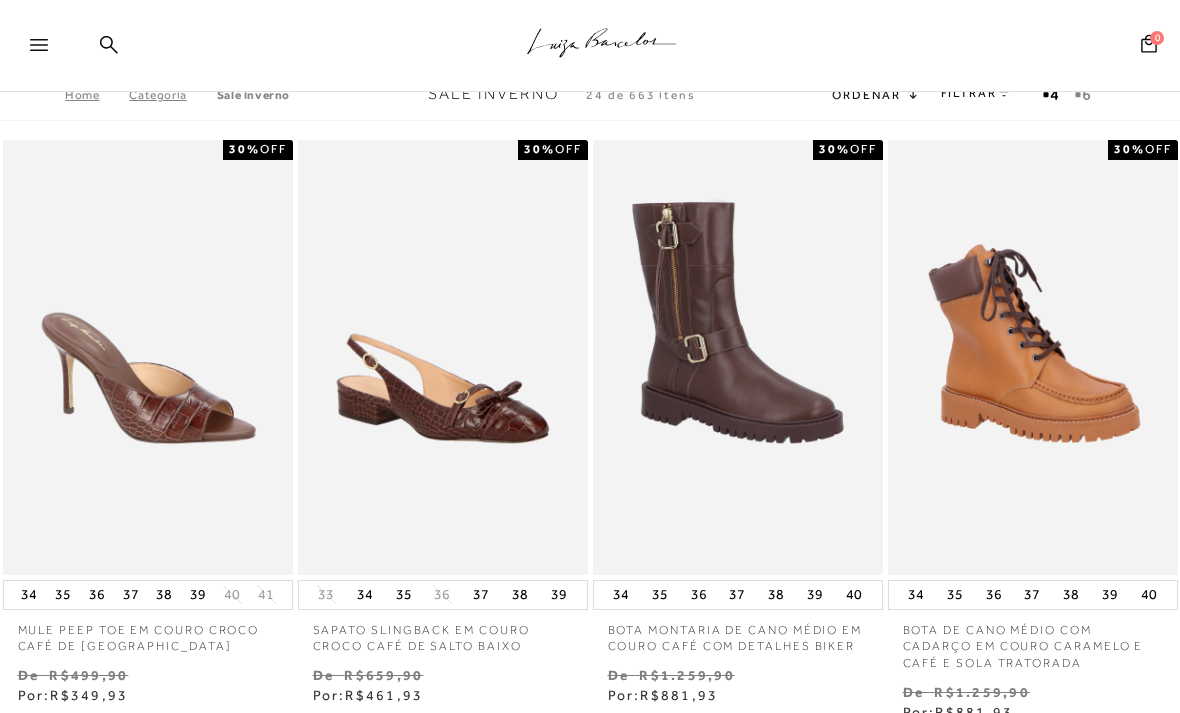 scroll, scrollTop: 60, scrollLeft: 0, axis: vertical 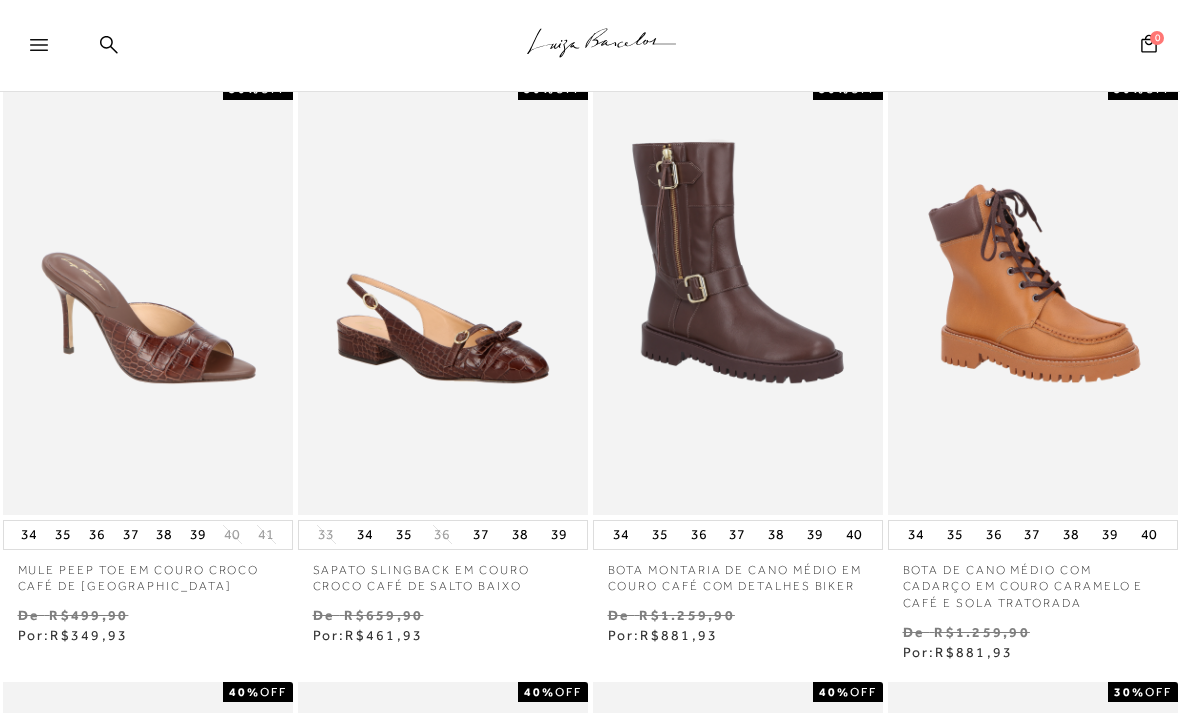 drag, startPoint x: 0, startPoint y: 0, endPoint x: 585, endPoint y: 653, distance: 876.7177 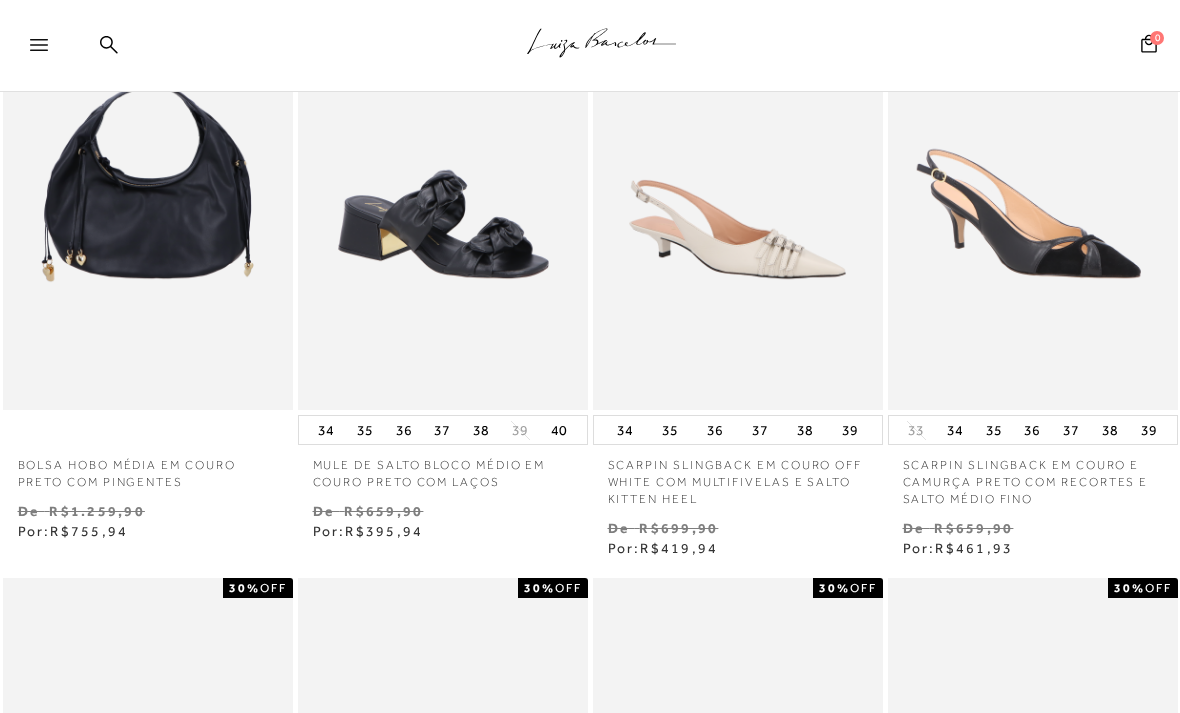 scroll, scrollTop: 0, scrollLeft: 0, axis: both 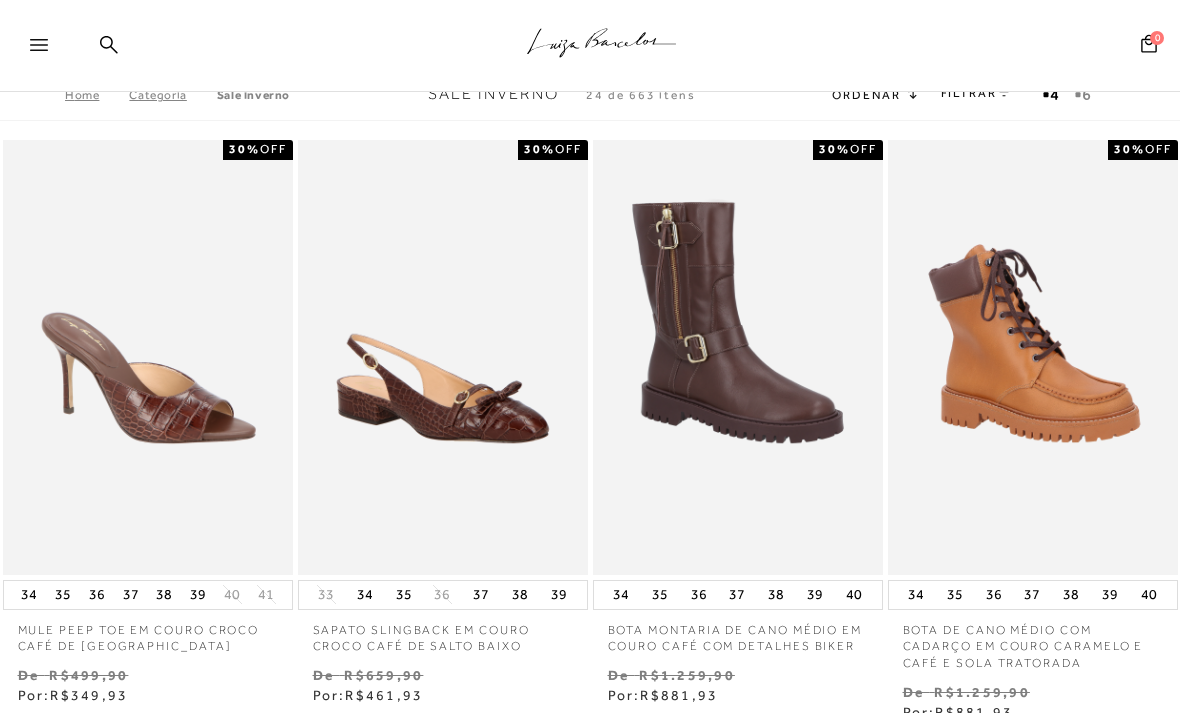 click 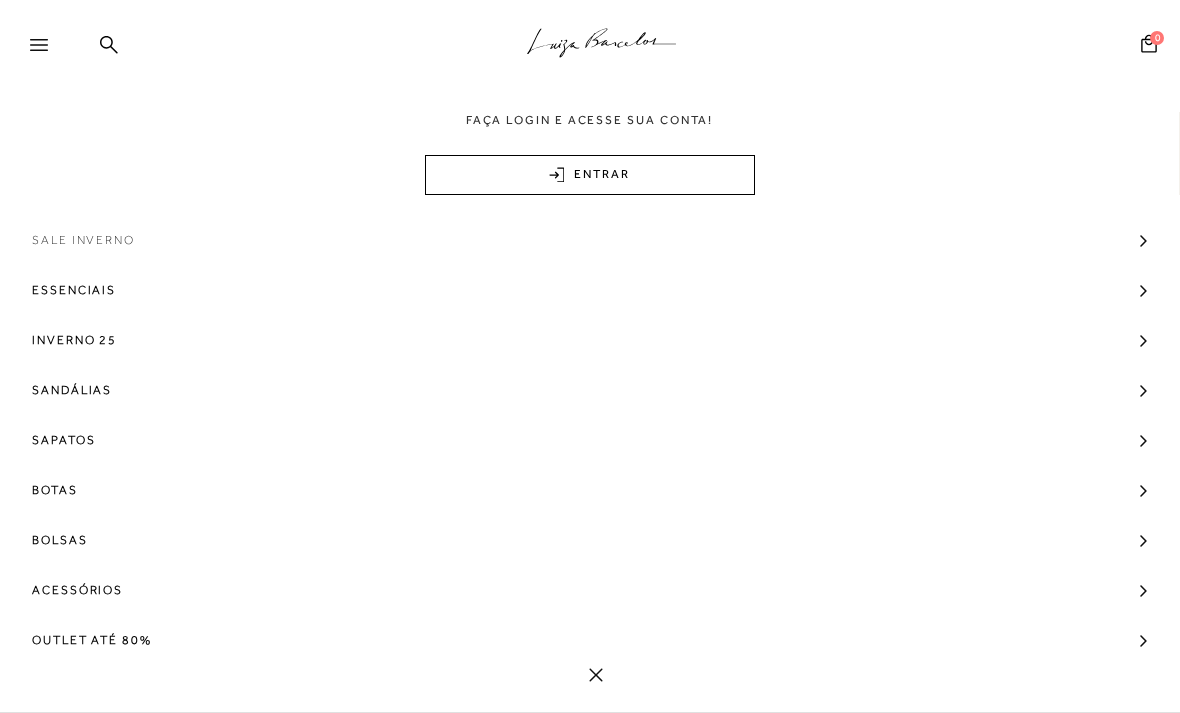 click on "Sale Inverno" at bounding box center [83, 240] 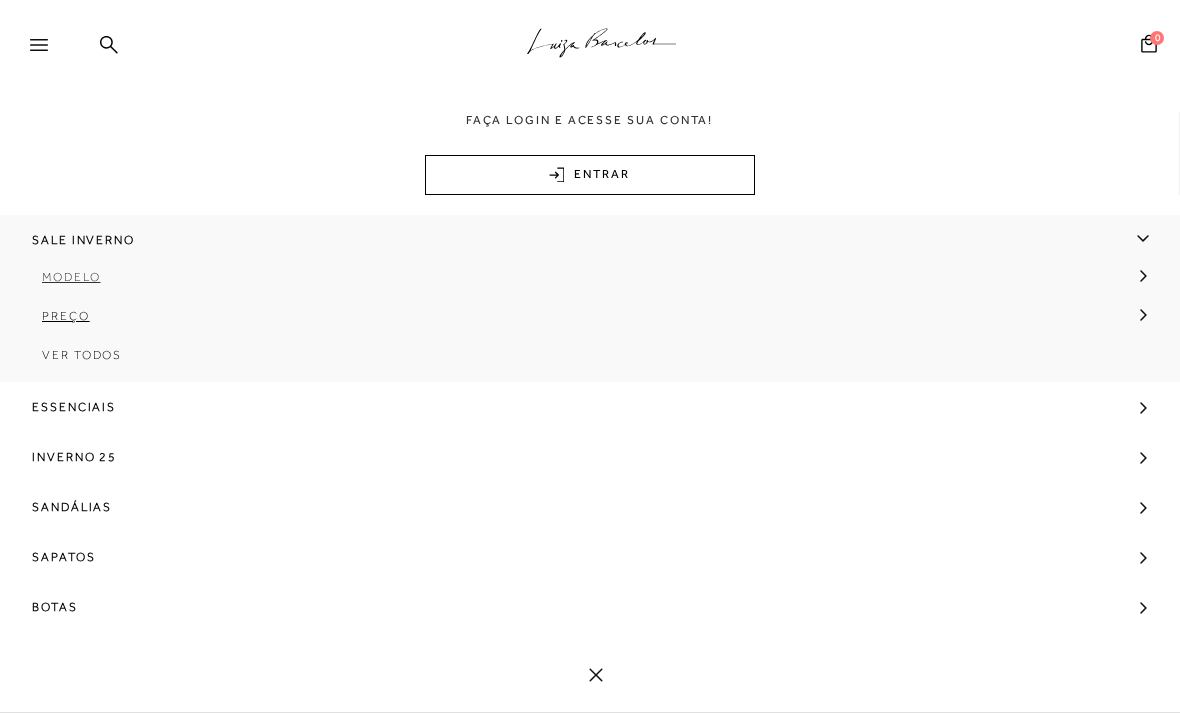 click on "Modelo" at bounding box center [71, 277] 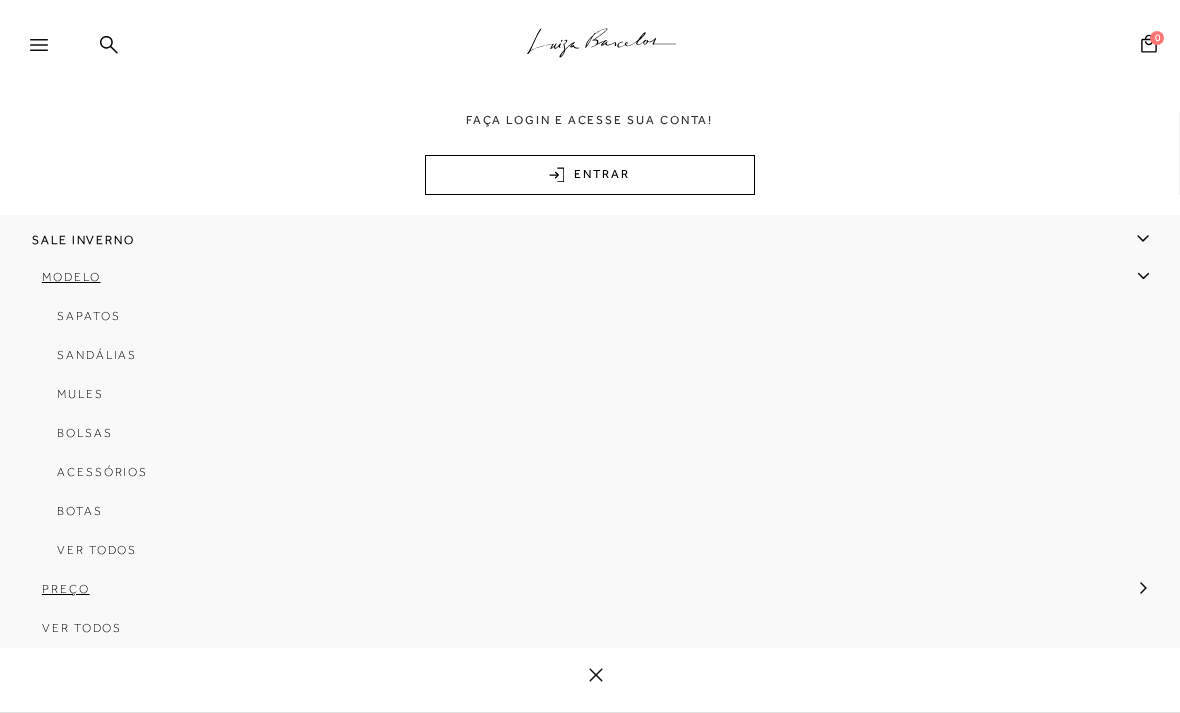 click on "Bolsas" at bounding box center [85, 433] 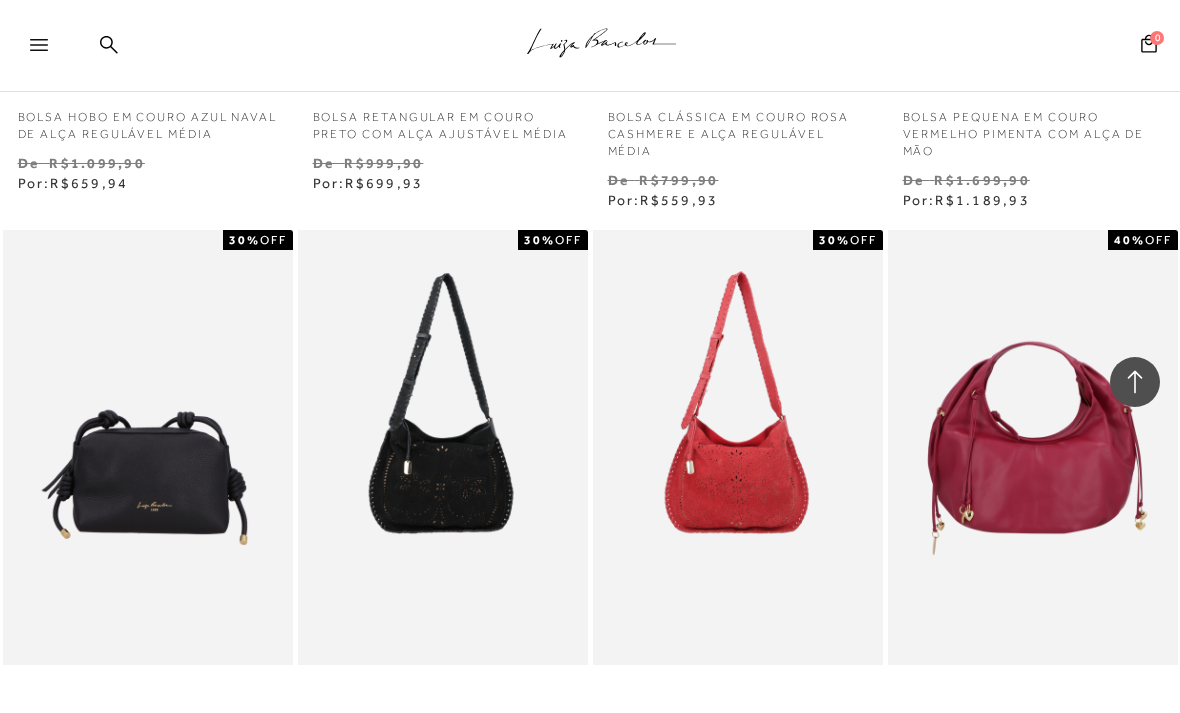 scroll, scrollTop: 3034, scrollLeft: 0, axis: vertical 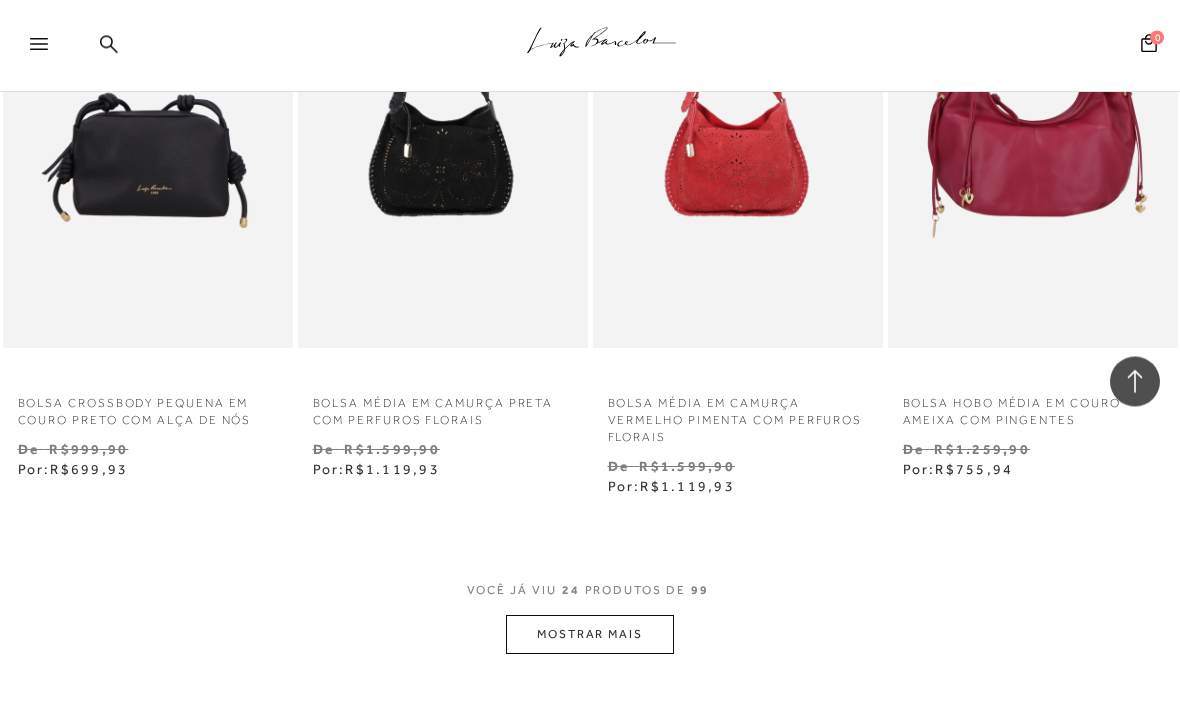 click on "MOSTRAR MAIS" at bounding box center [590, 635] 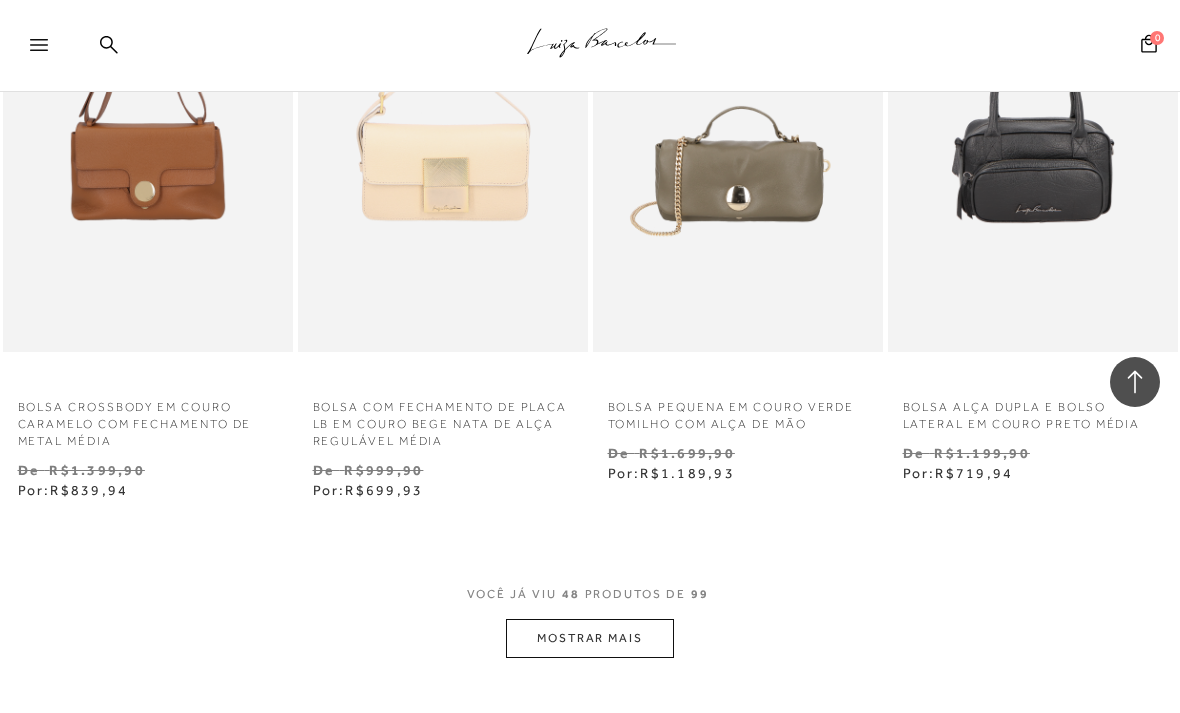 scroll, scrollTop: 6854, scrollLeft: 0, axis: vertical 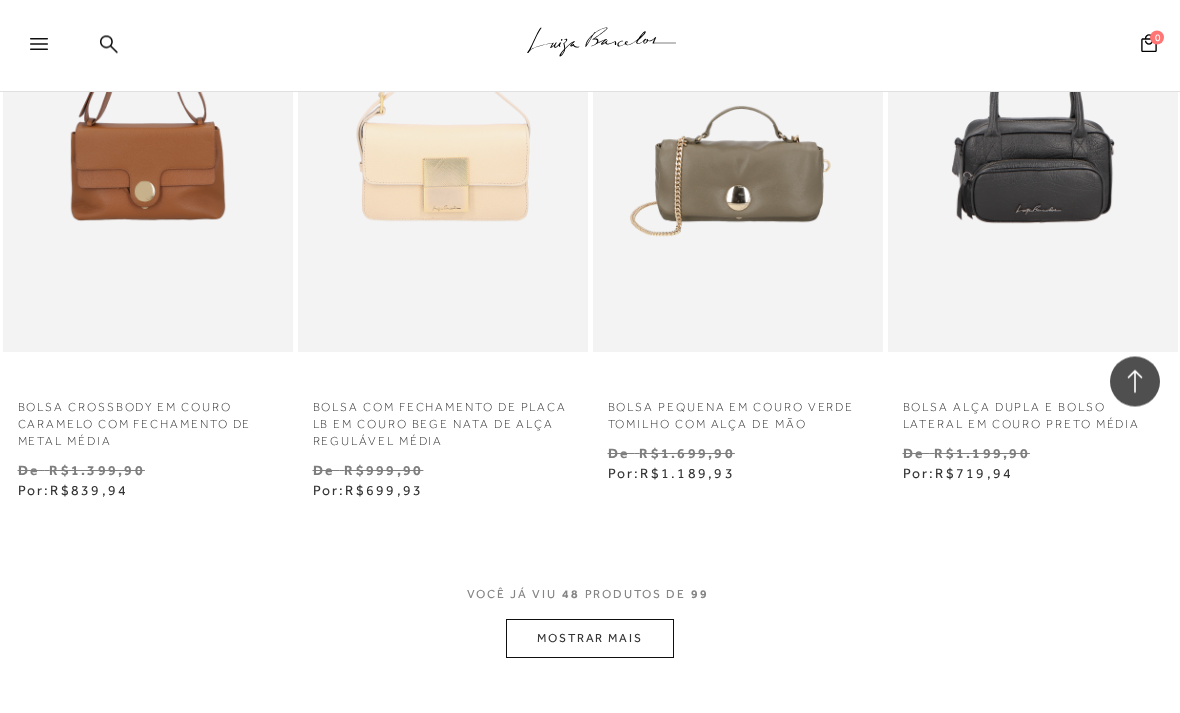 click on "MOSTRAR MAIS" at bounding box center [590, 639] 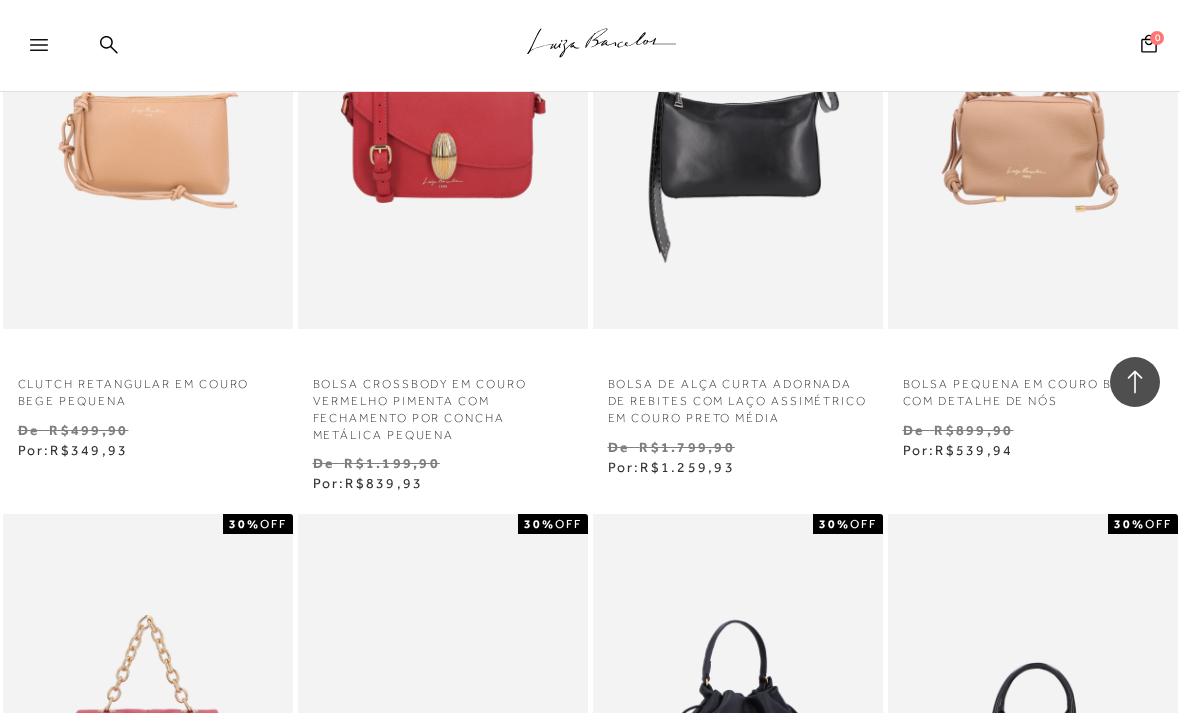 scroll, scrollTop: 10140, scrollLeft: 0, axis: vertical 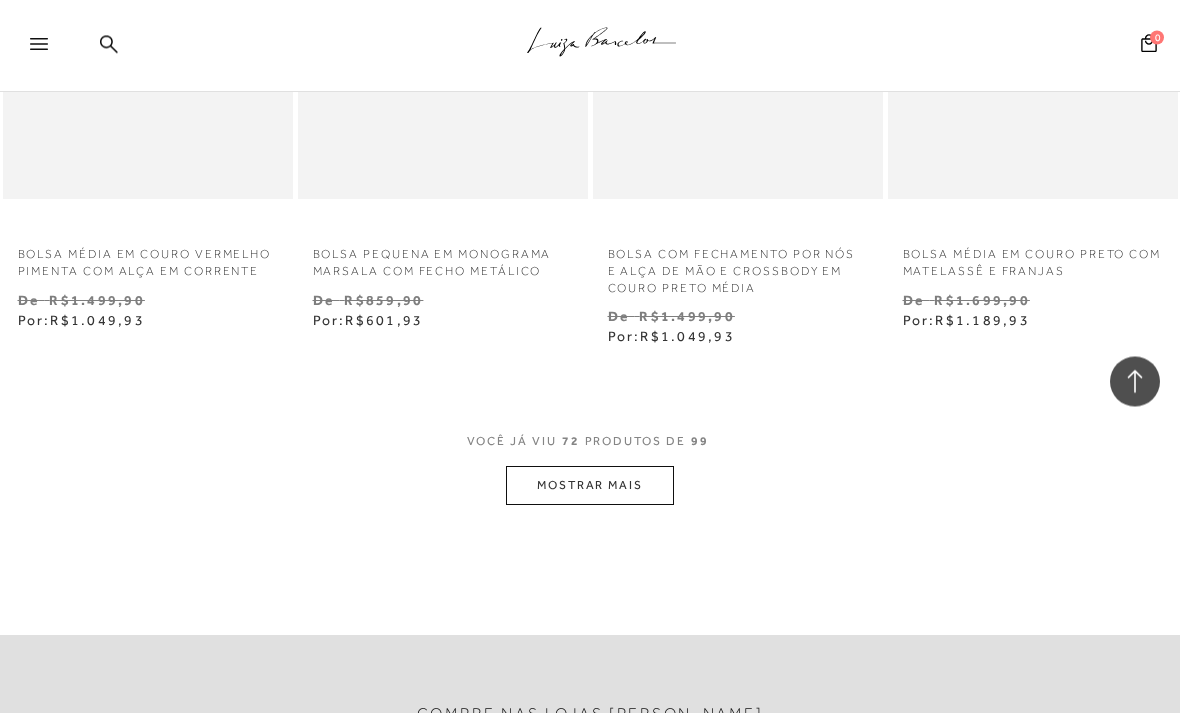 click on "MOSTRAR MAIS" at bounding box center (590, 486) 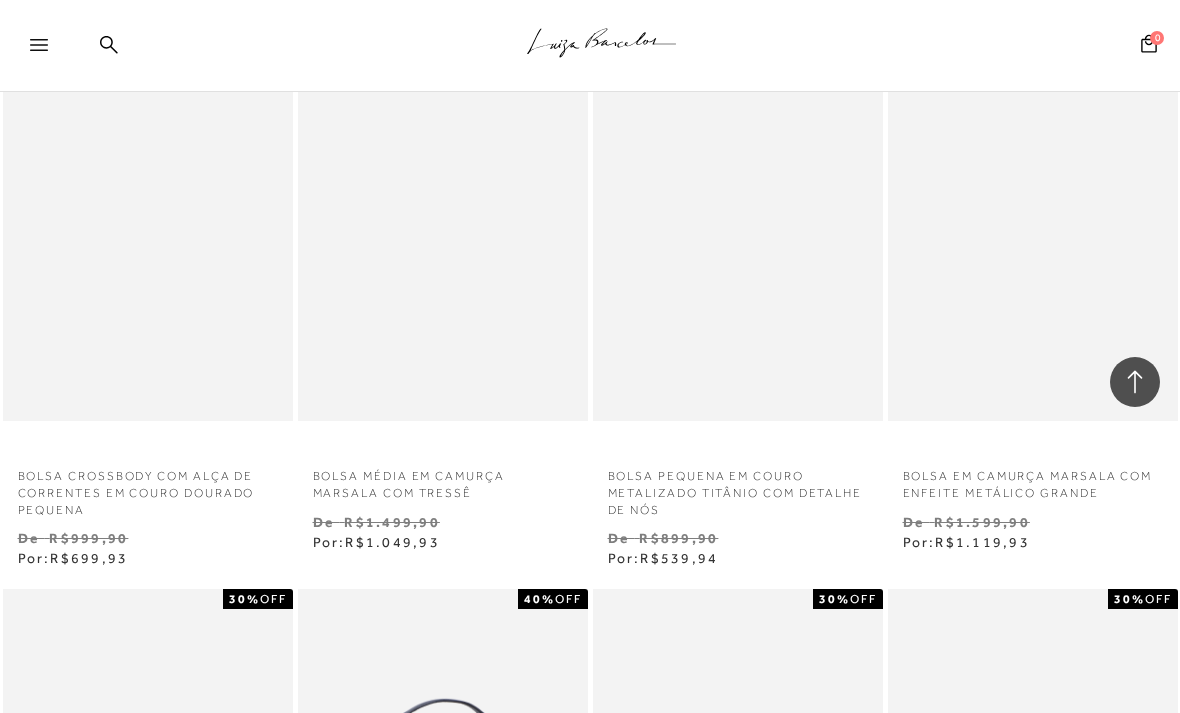 scroll, scrollTop: 11986, scrollLeft: 0, axis: vertical 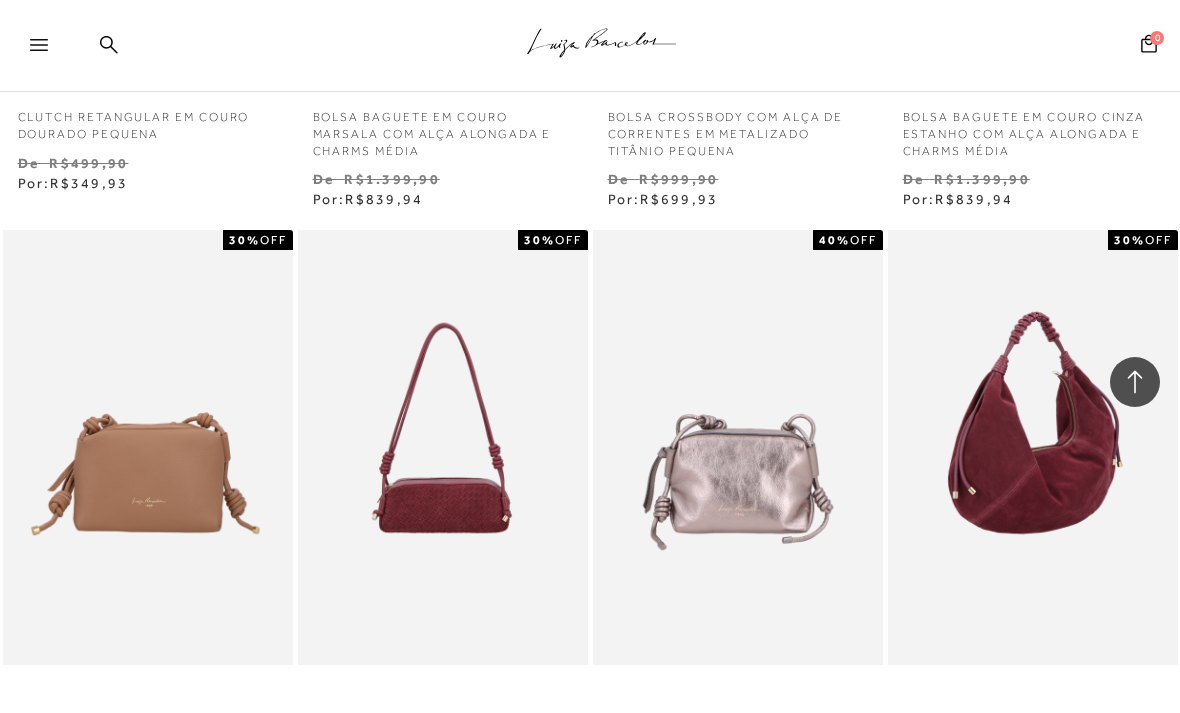 click at bounding box center [1034, 447] 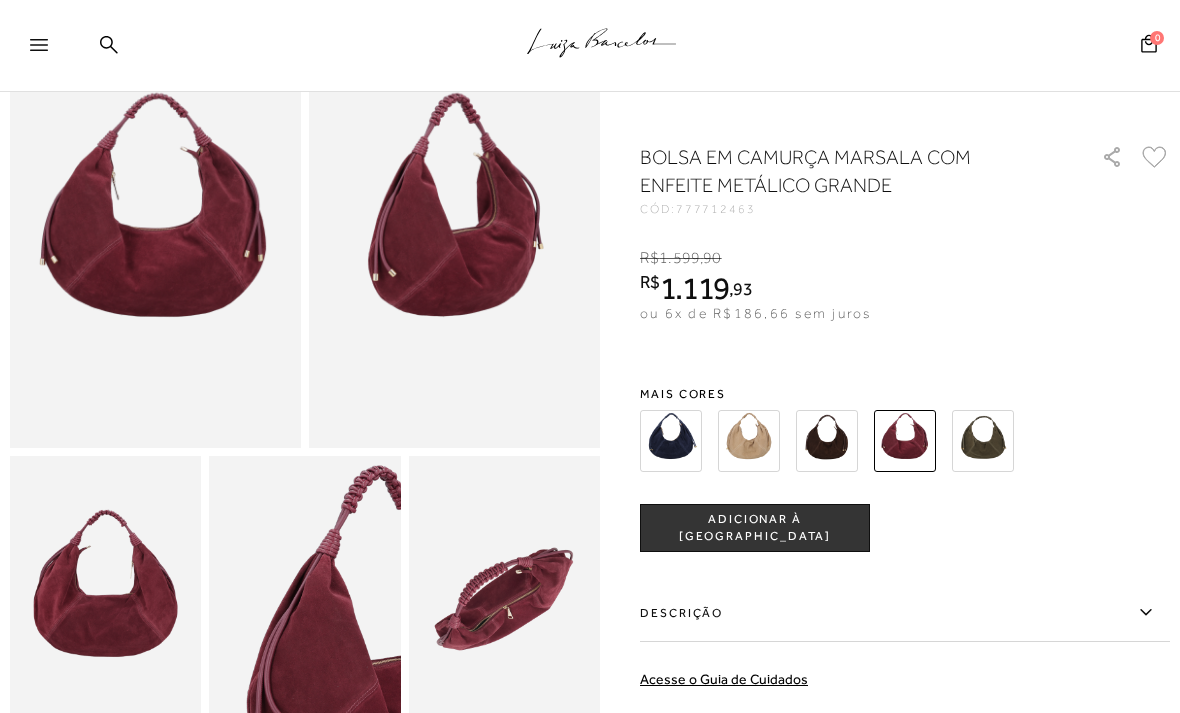 scroll, scrollTop: 159, scrollLeft: 0, axis: vertical 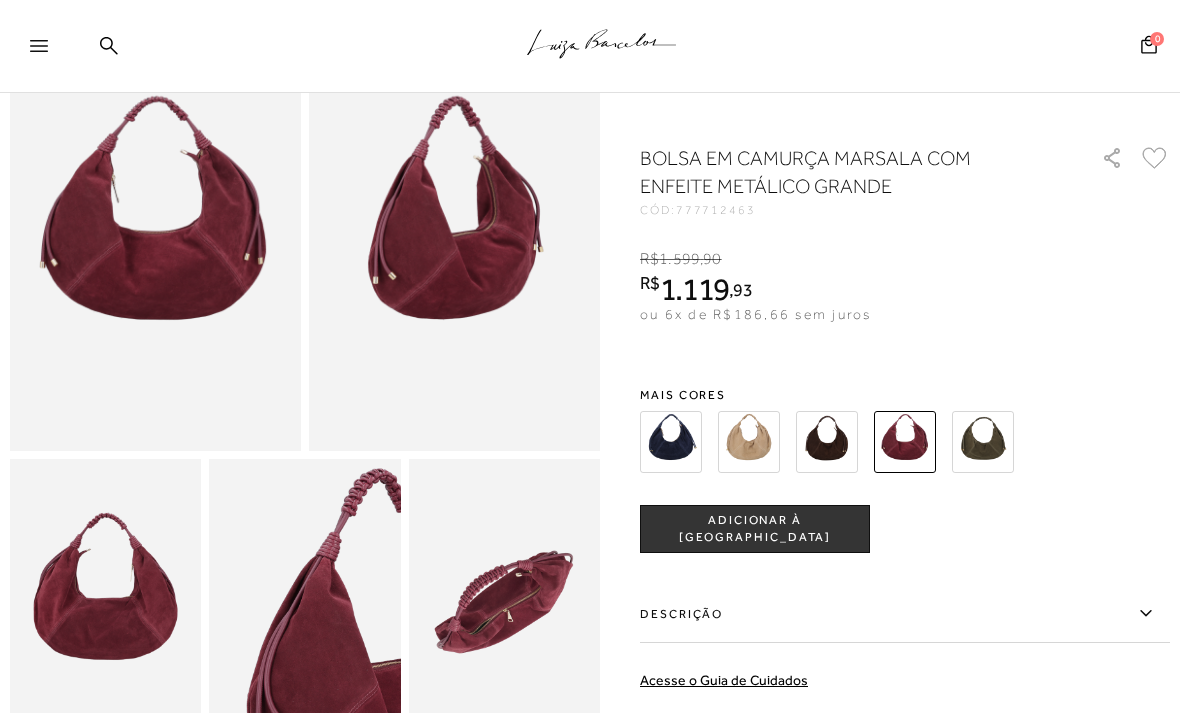 click at bounding box center [671, 441] 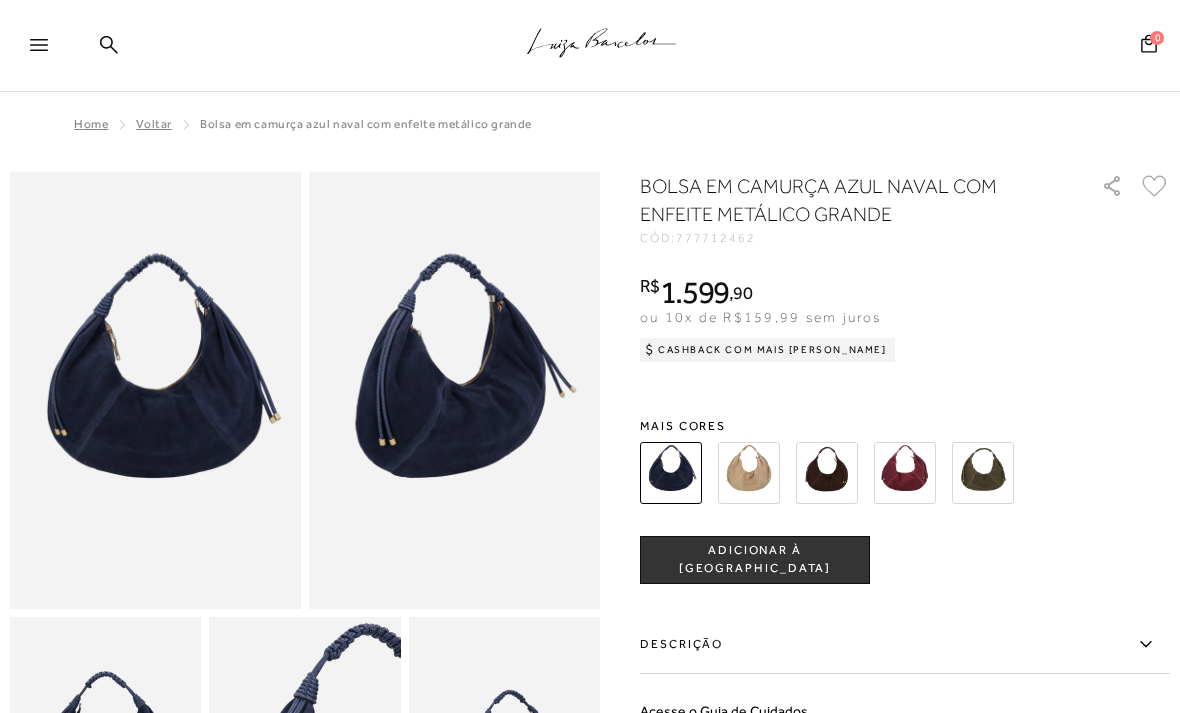 scroll, scrollTop: 64, scrollLeft: 0, axis: vertical 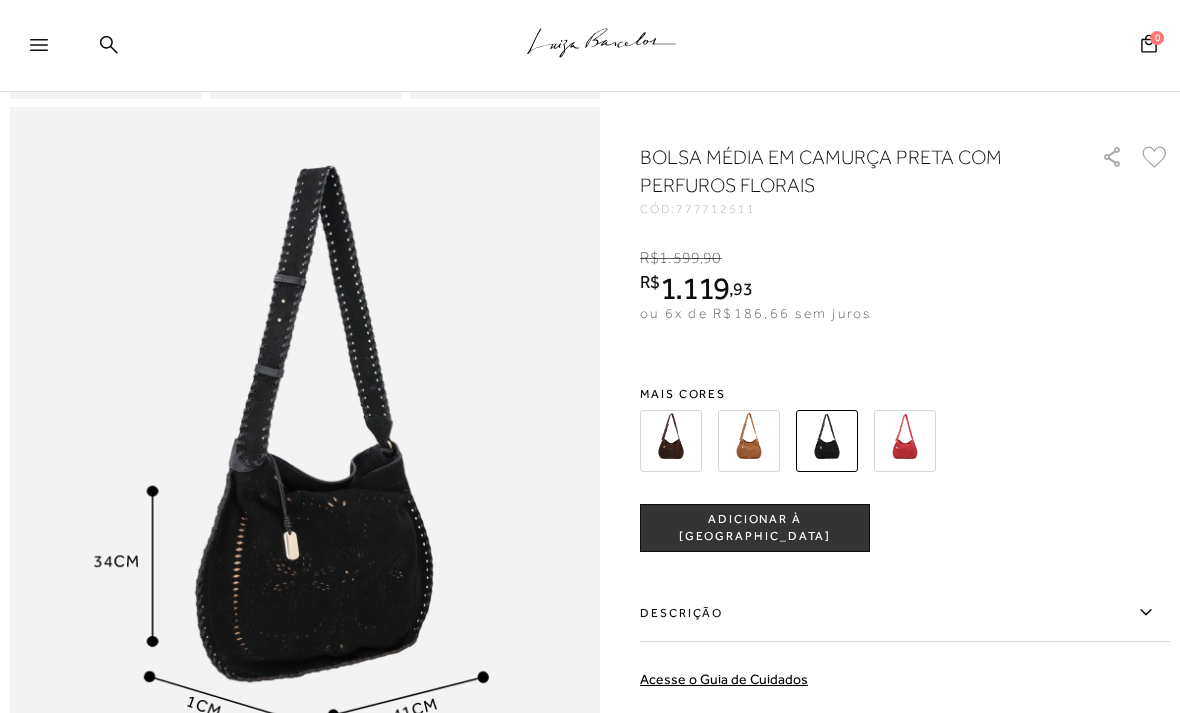click at bounding box center (905, 441) 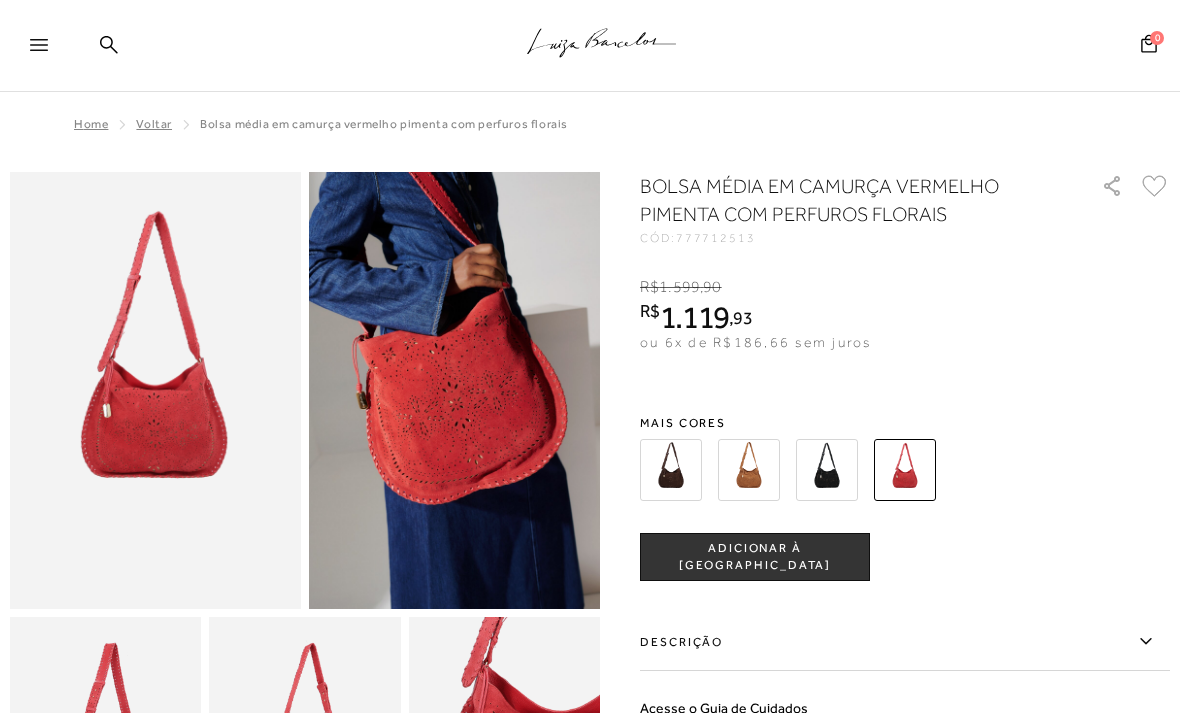 scroll, scrollTop: 0, scrollLeft: 0, axis: both 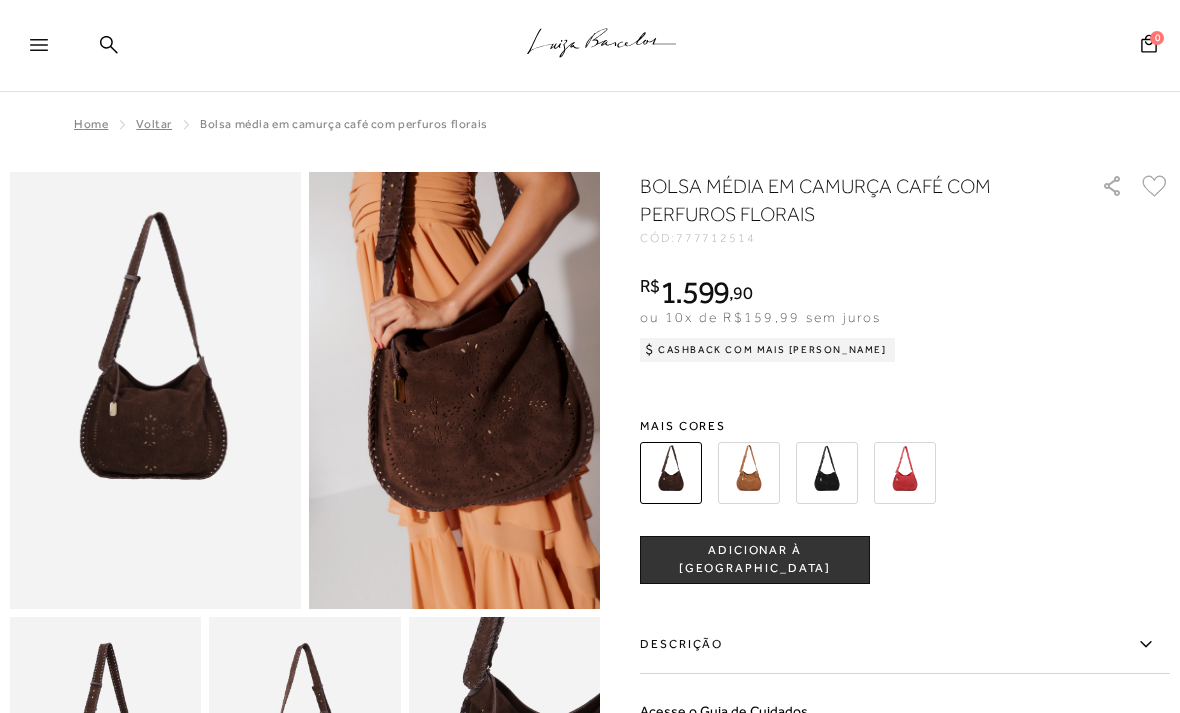click at bounding box center (827, 473) 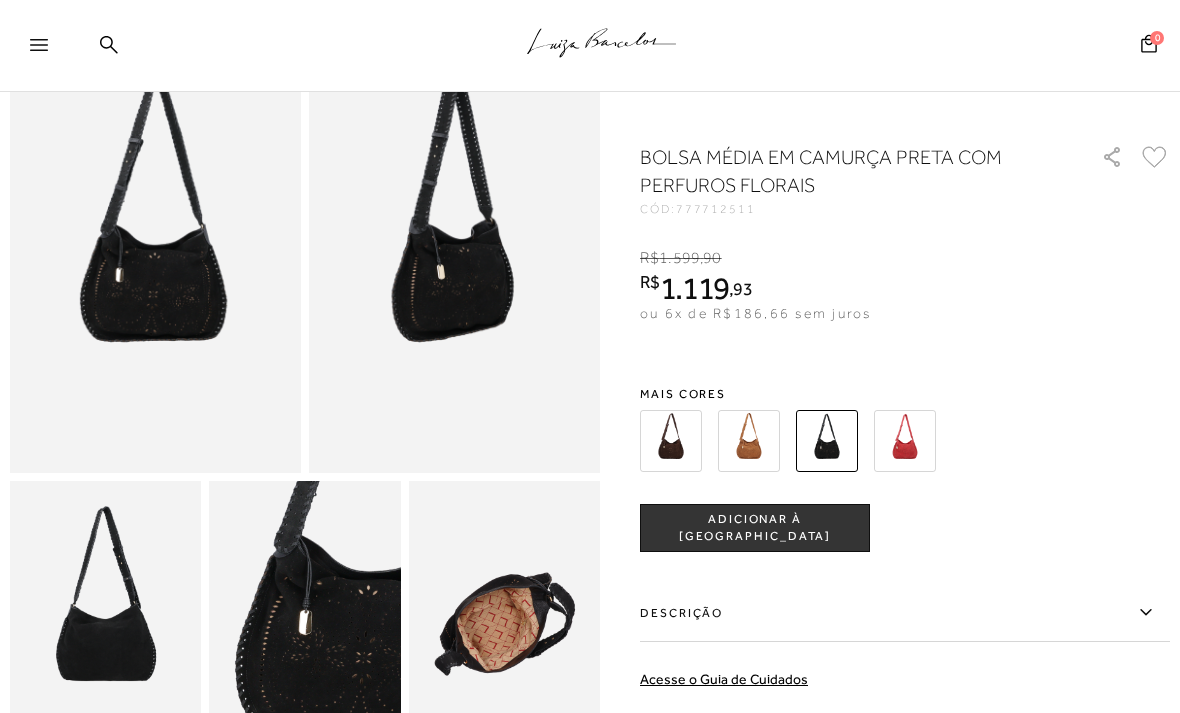 scroll, scrollTop: 137, scrollLeft: 0, axis: vertical 